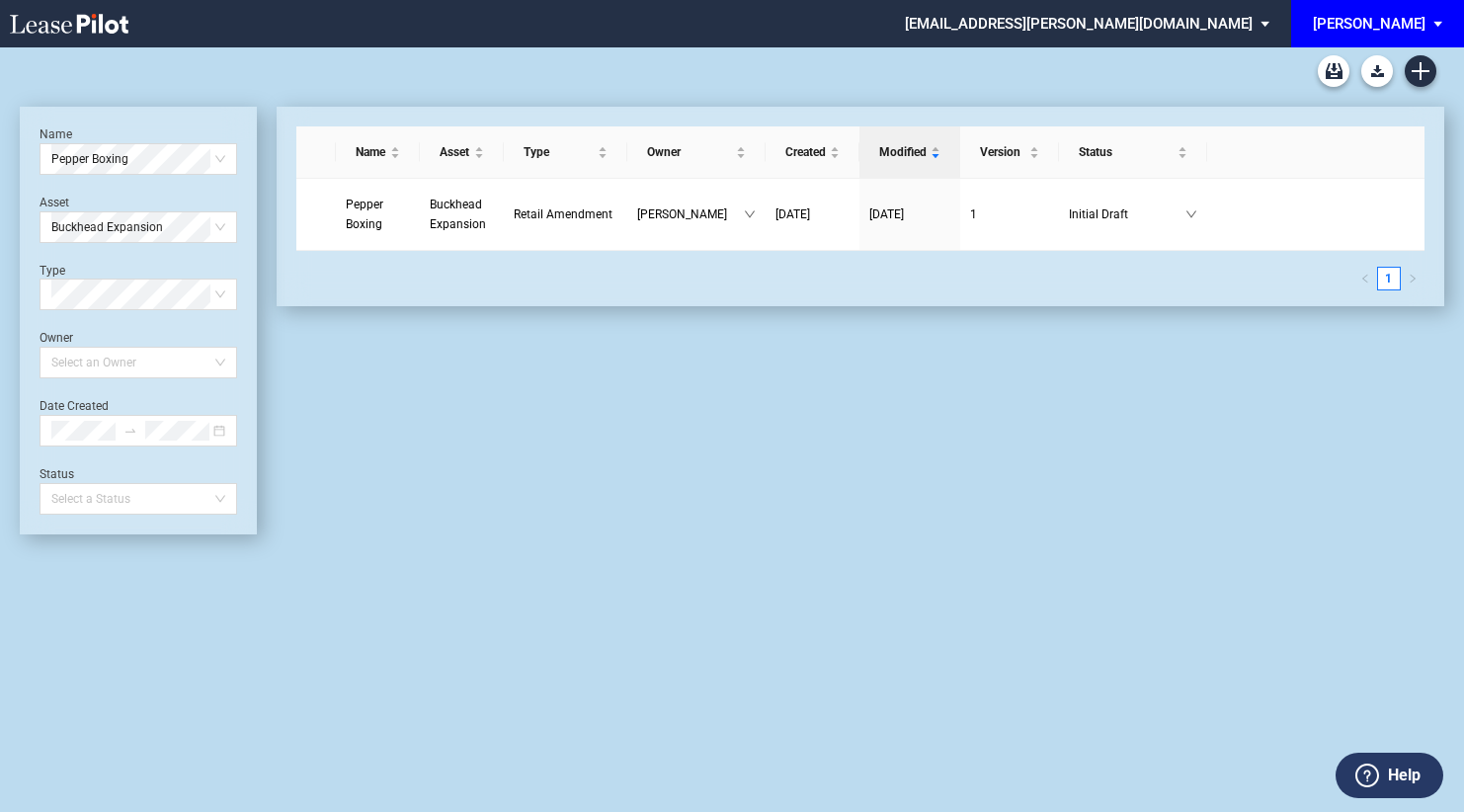 scroll, scrollTop: 0, scrollLeft: 0, axis: both 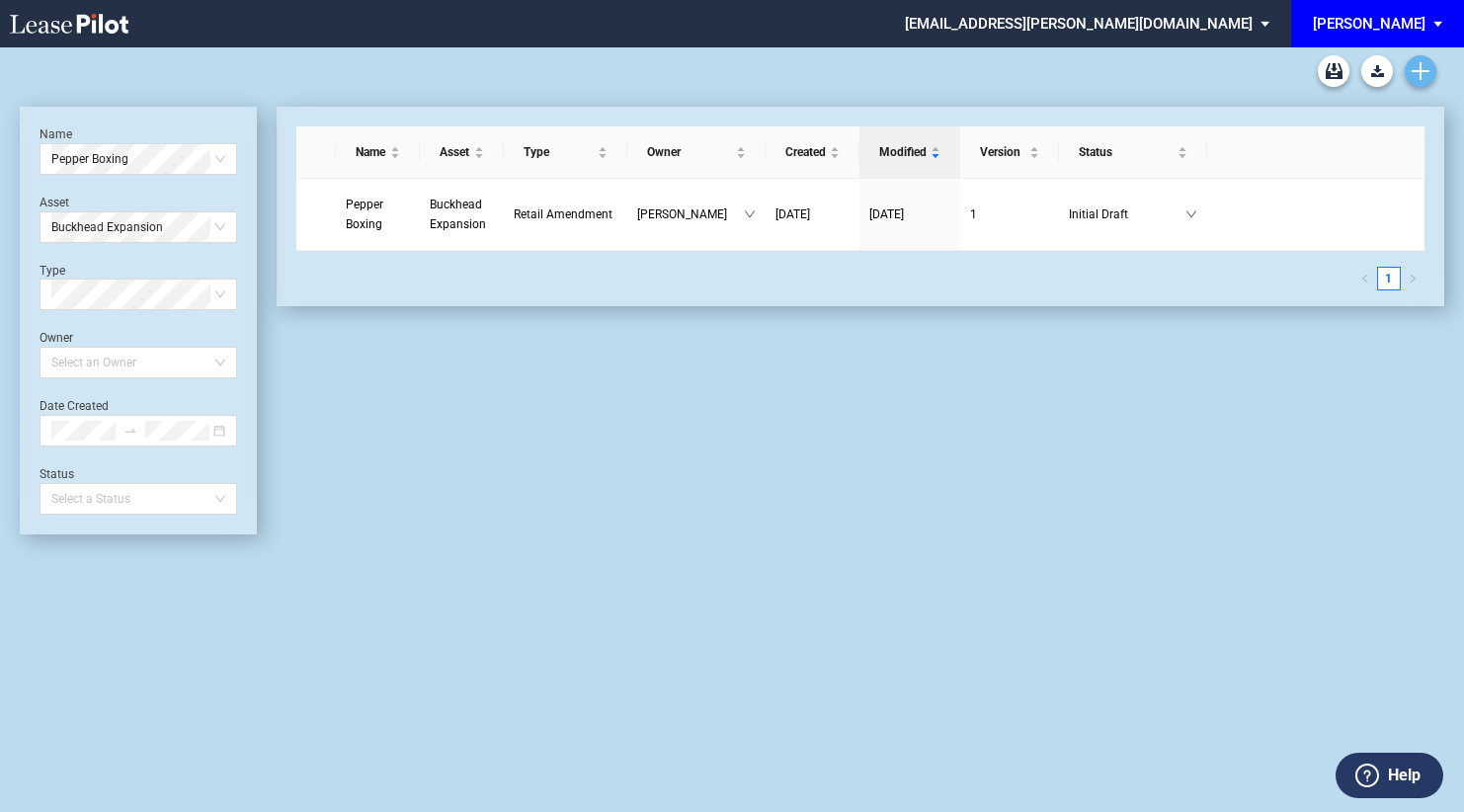 click 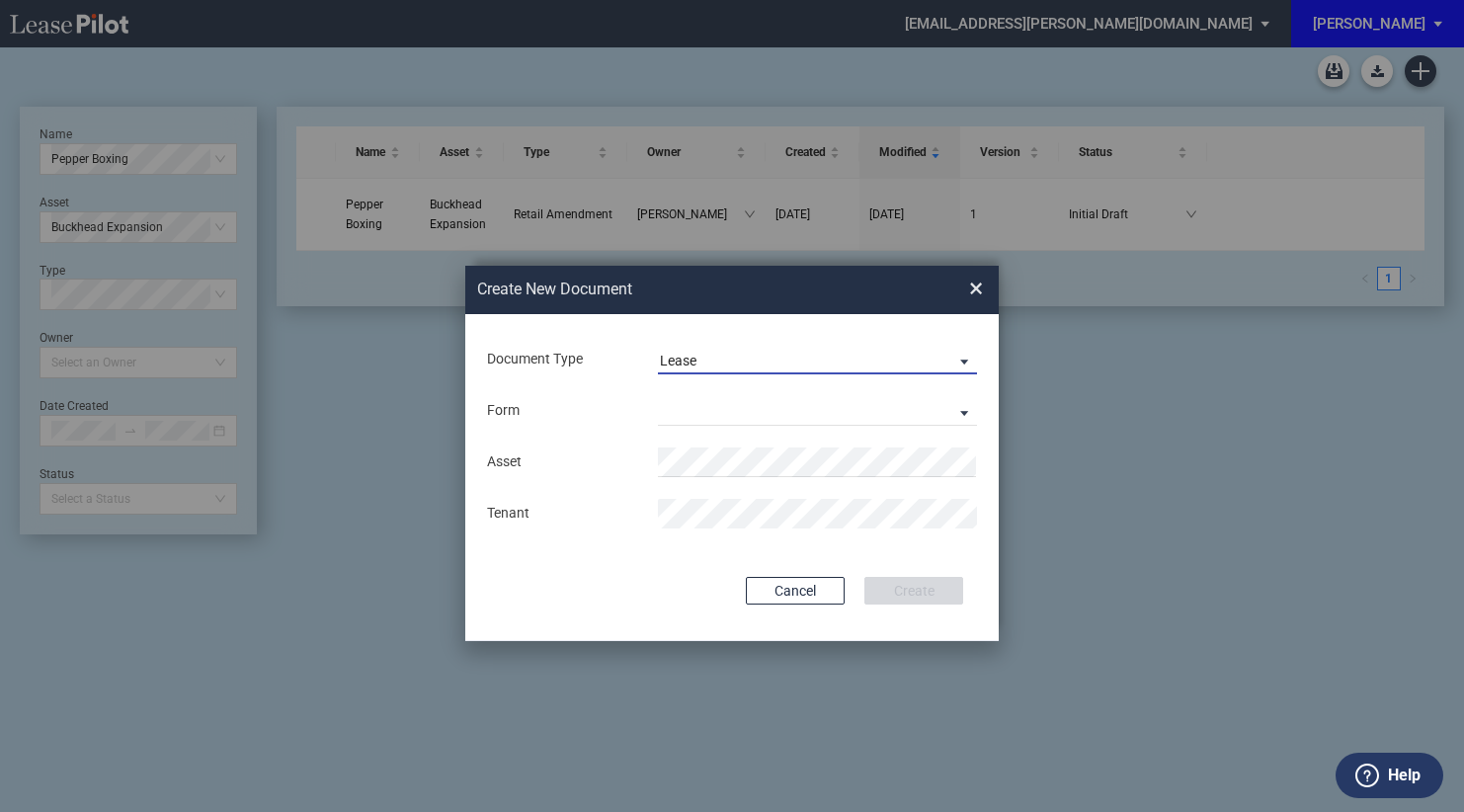 click on "Lease" at bounding box center [801, 362] 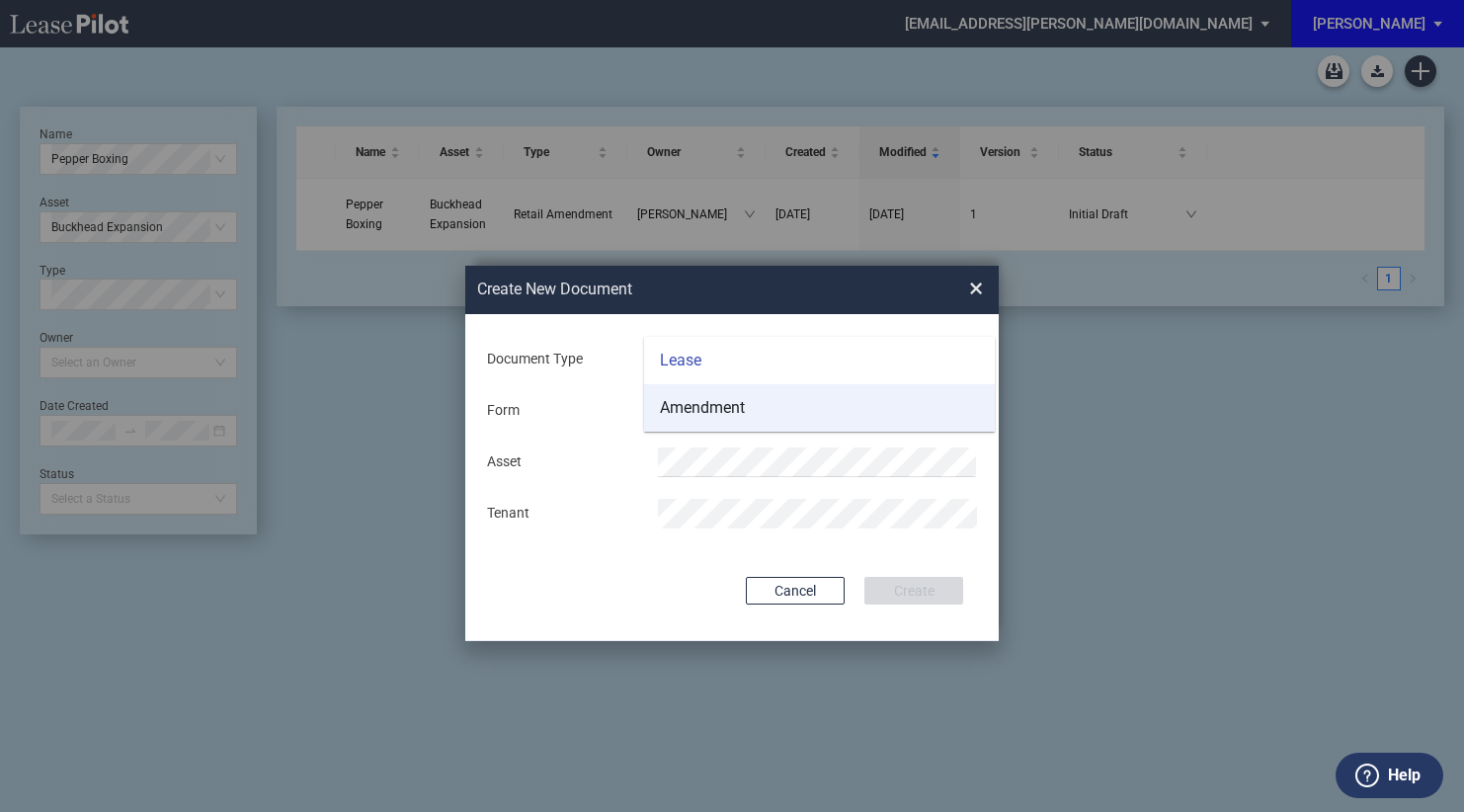 click on "Amendment" at bounding box center (702, 408) 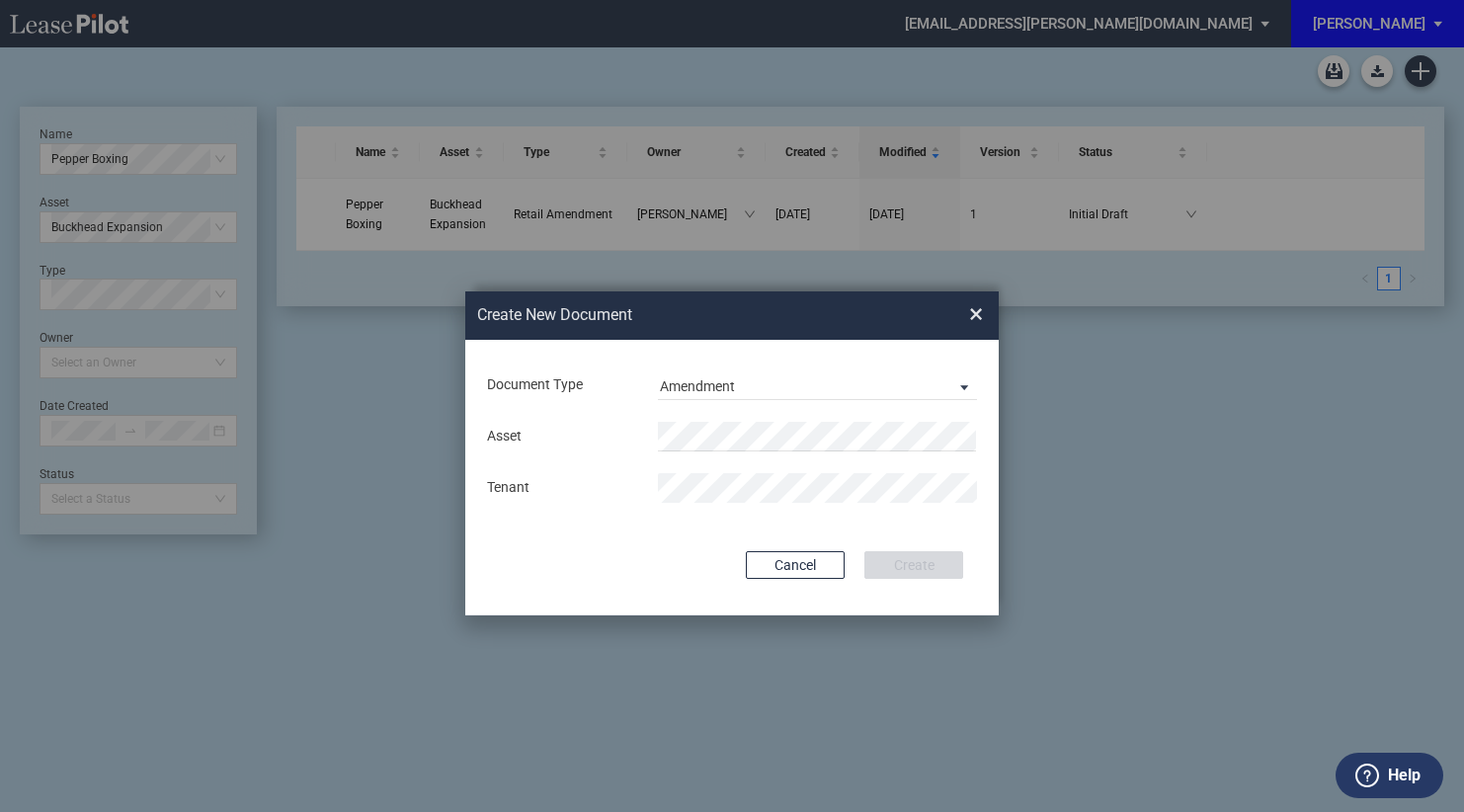 click on "Asset" at bounding box center [732, 437] 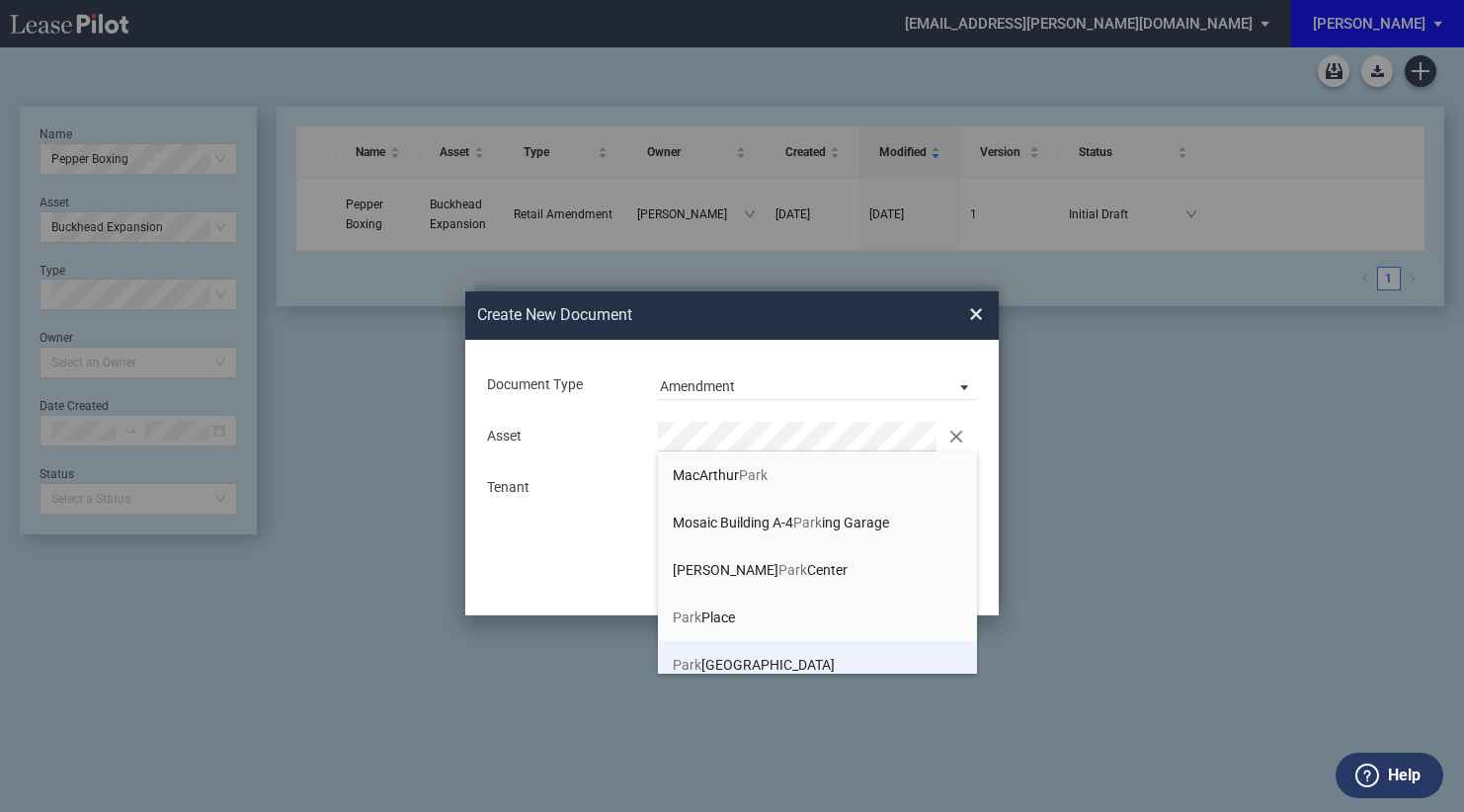 click on "Park  Road Shopping Center" at bounding box center (754, 665) 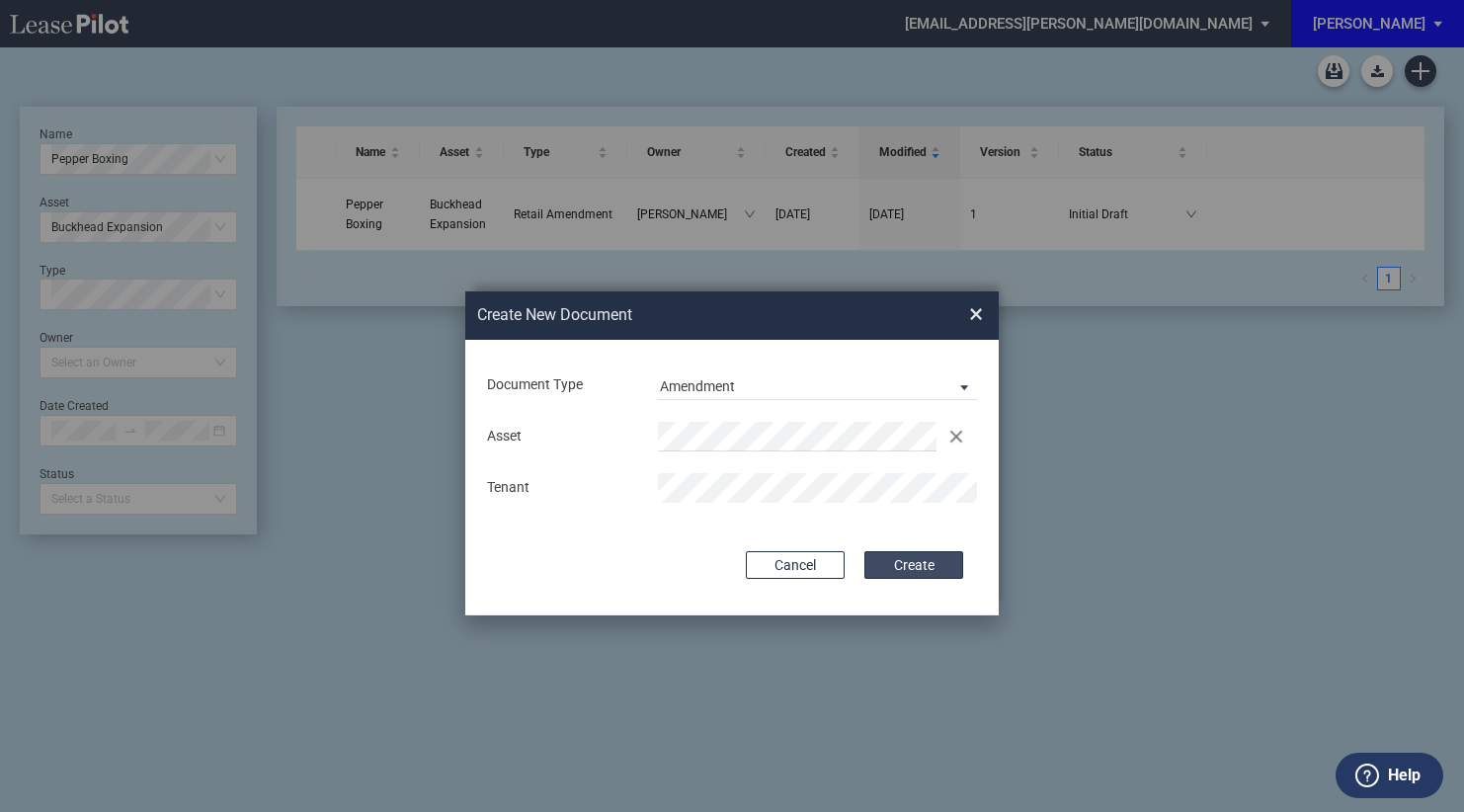 click on "Create" at bounding box center [914, 565] 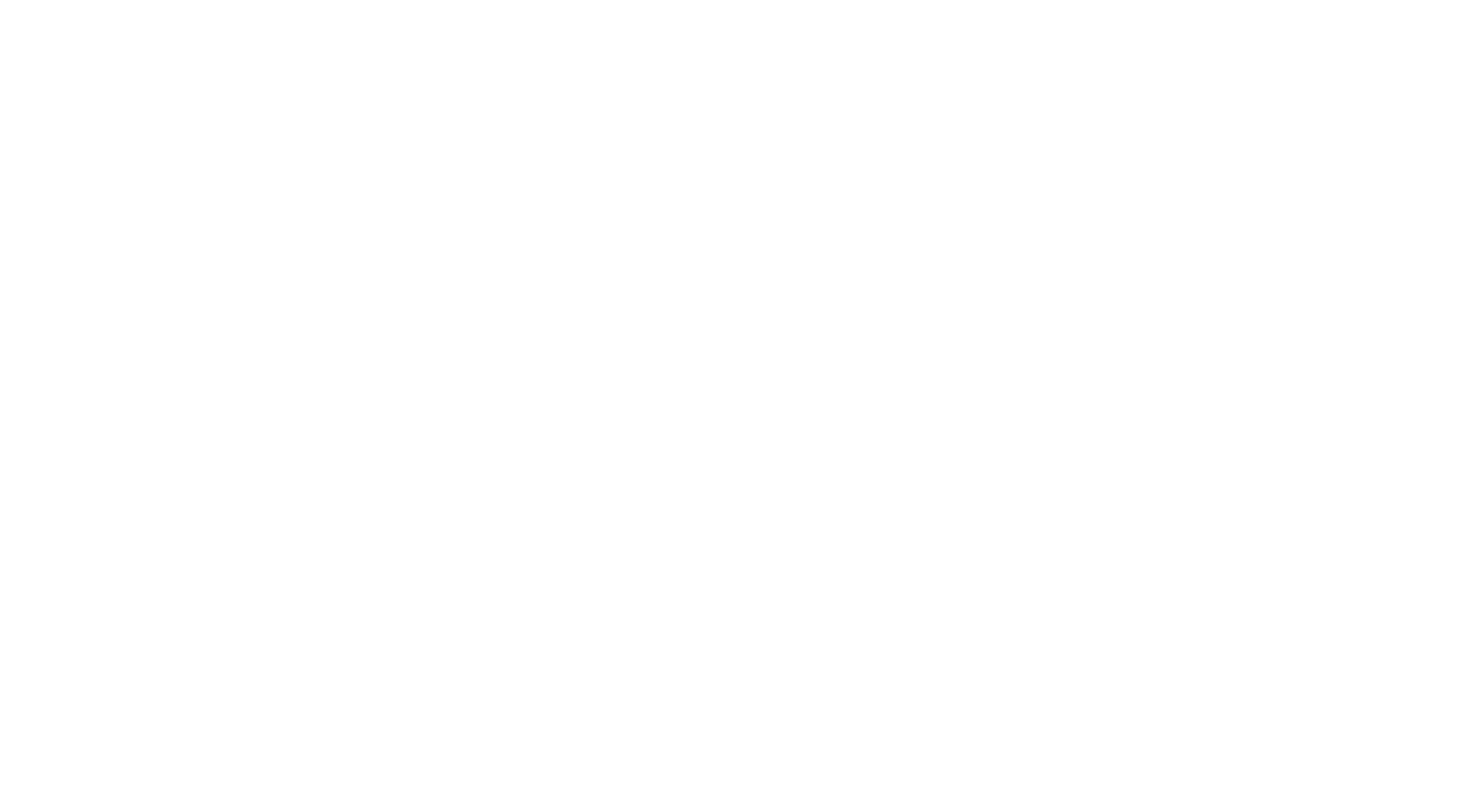 scroll, scrollTop: 0, scrollLeft: 0, axis: both 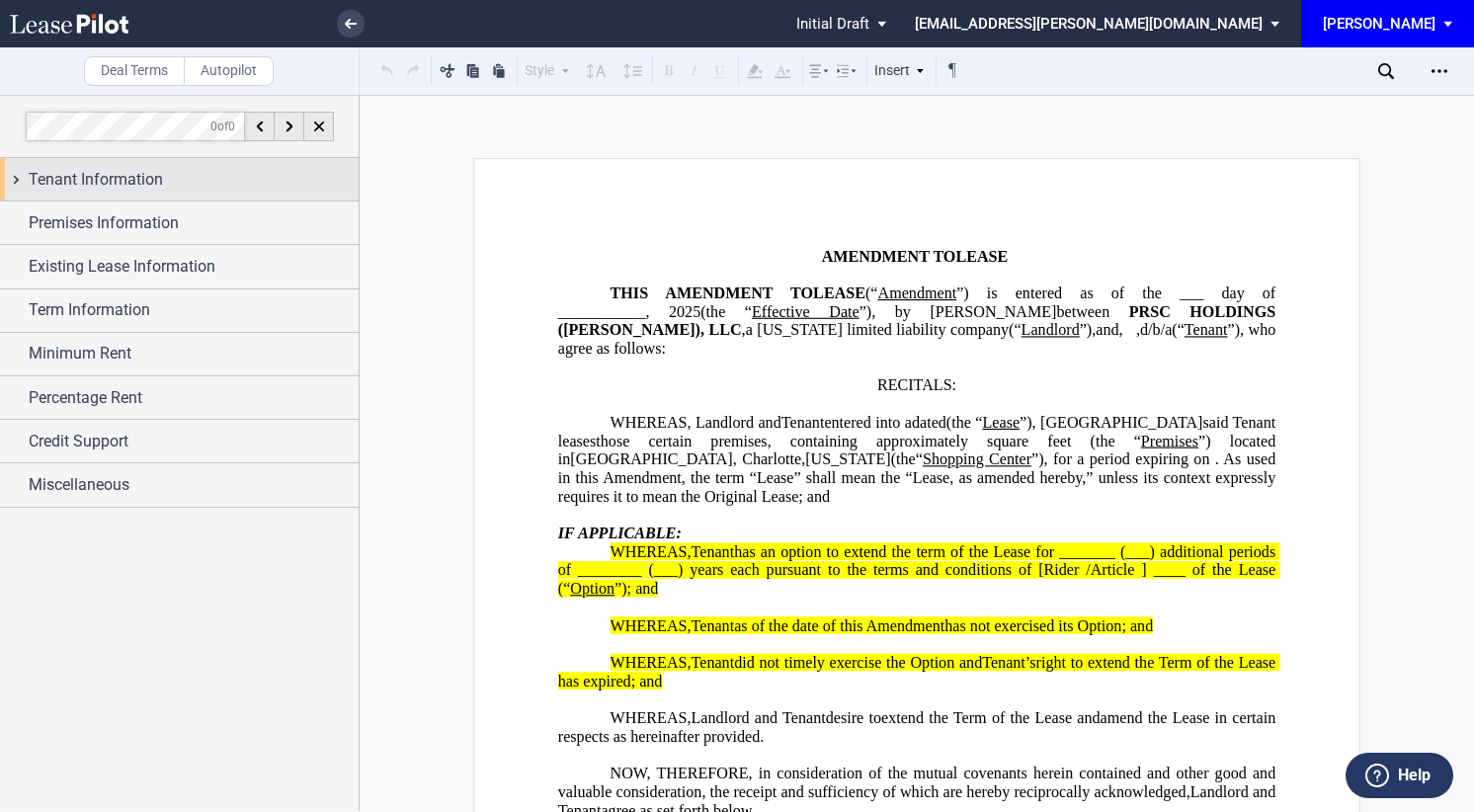 click on "Tenant Information" at bounding box center [96, 180] 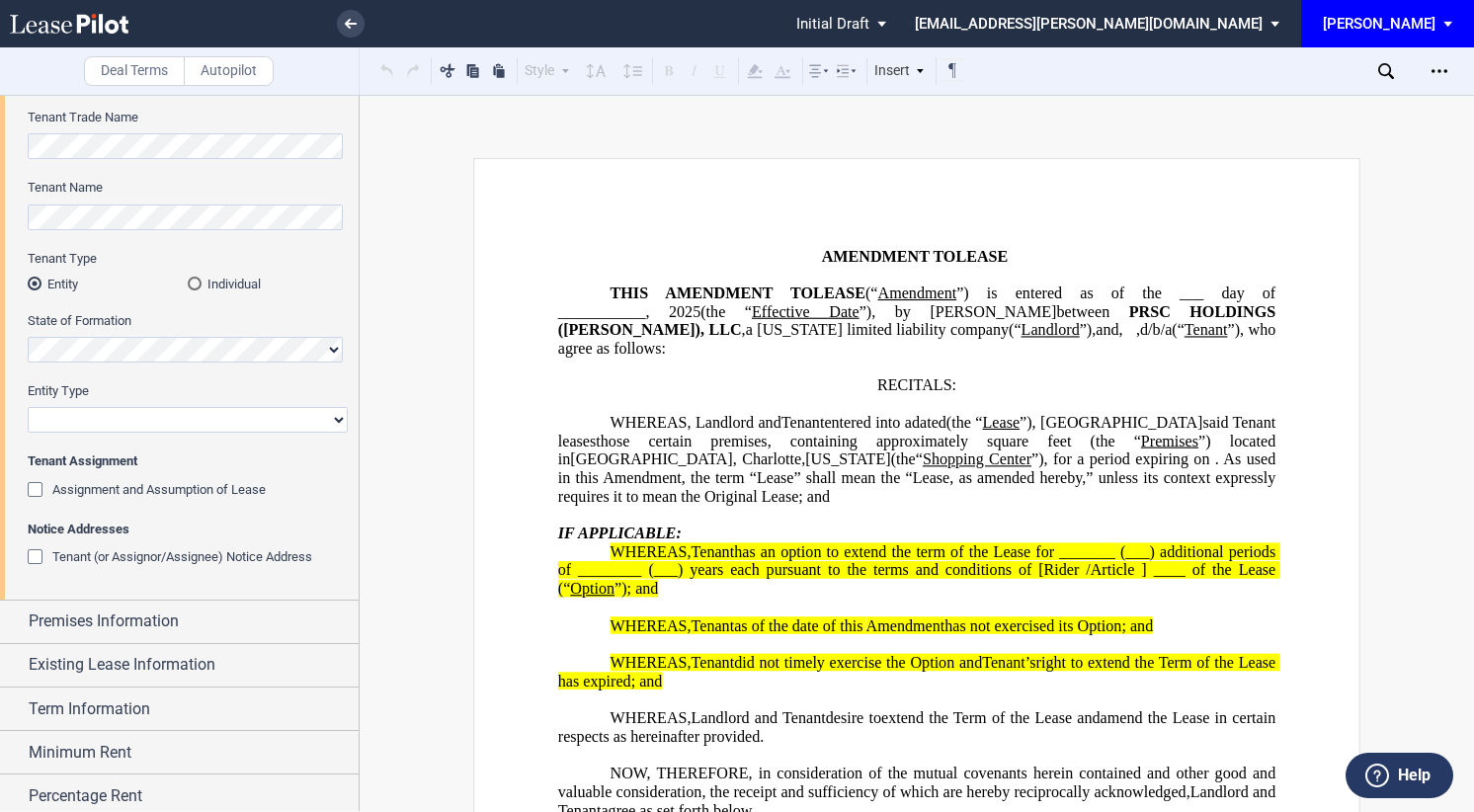 scroll, scrollTop: 194, scrollLeft: 0, axis: vertical 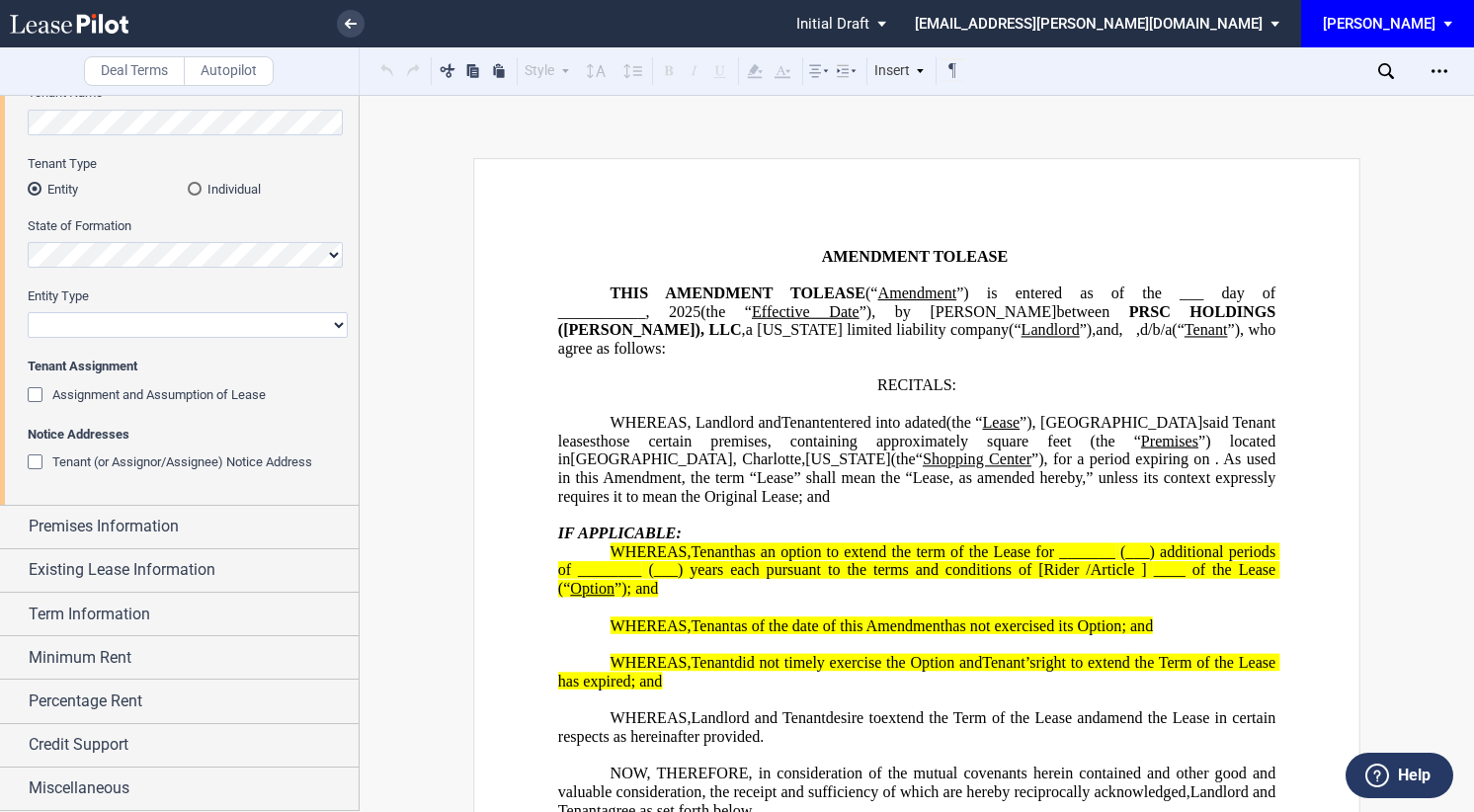 click at bounding box center [38, 464] 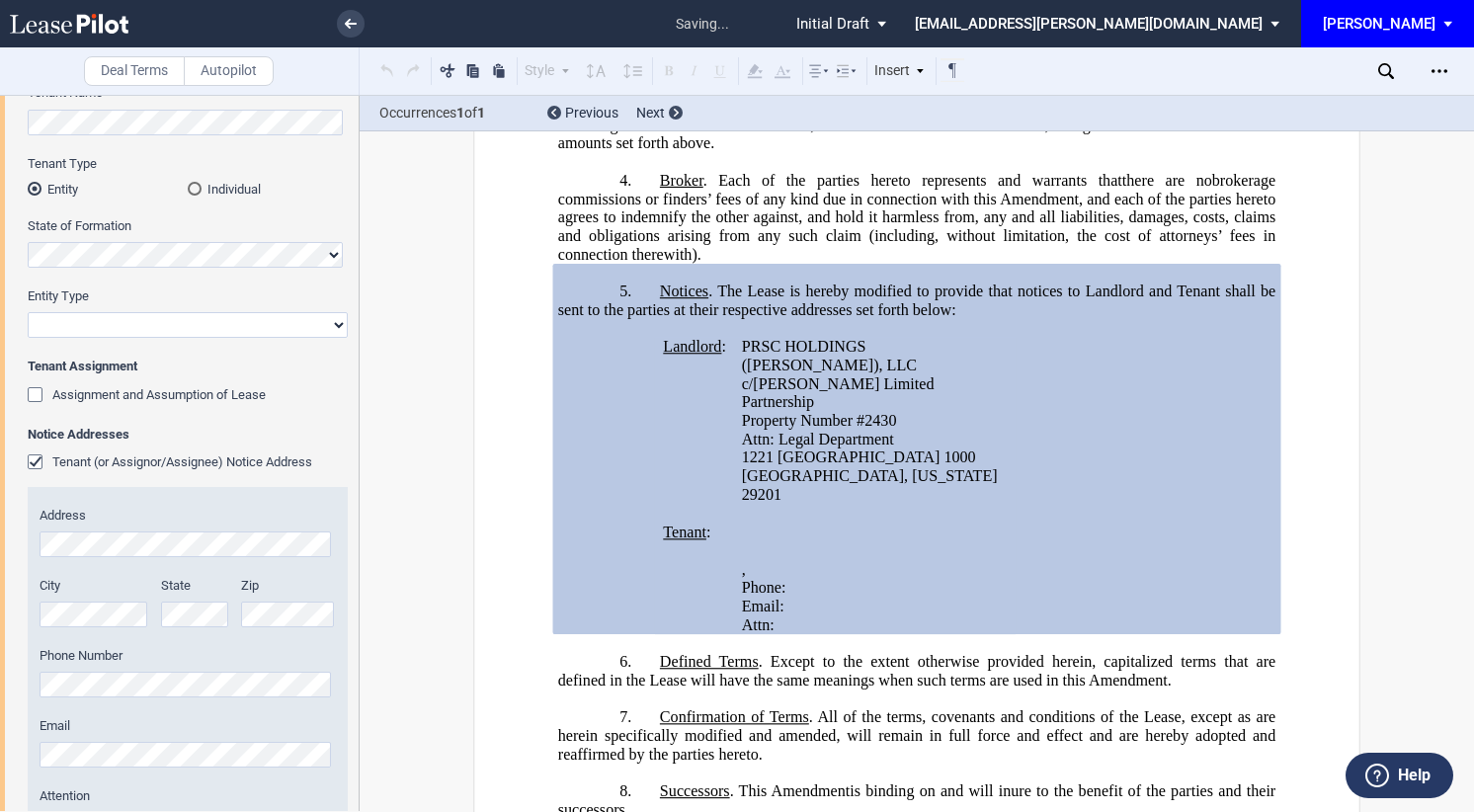 scroll, scrollTop: 998, scrollLeft: 0, axis: vertical 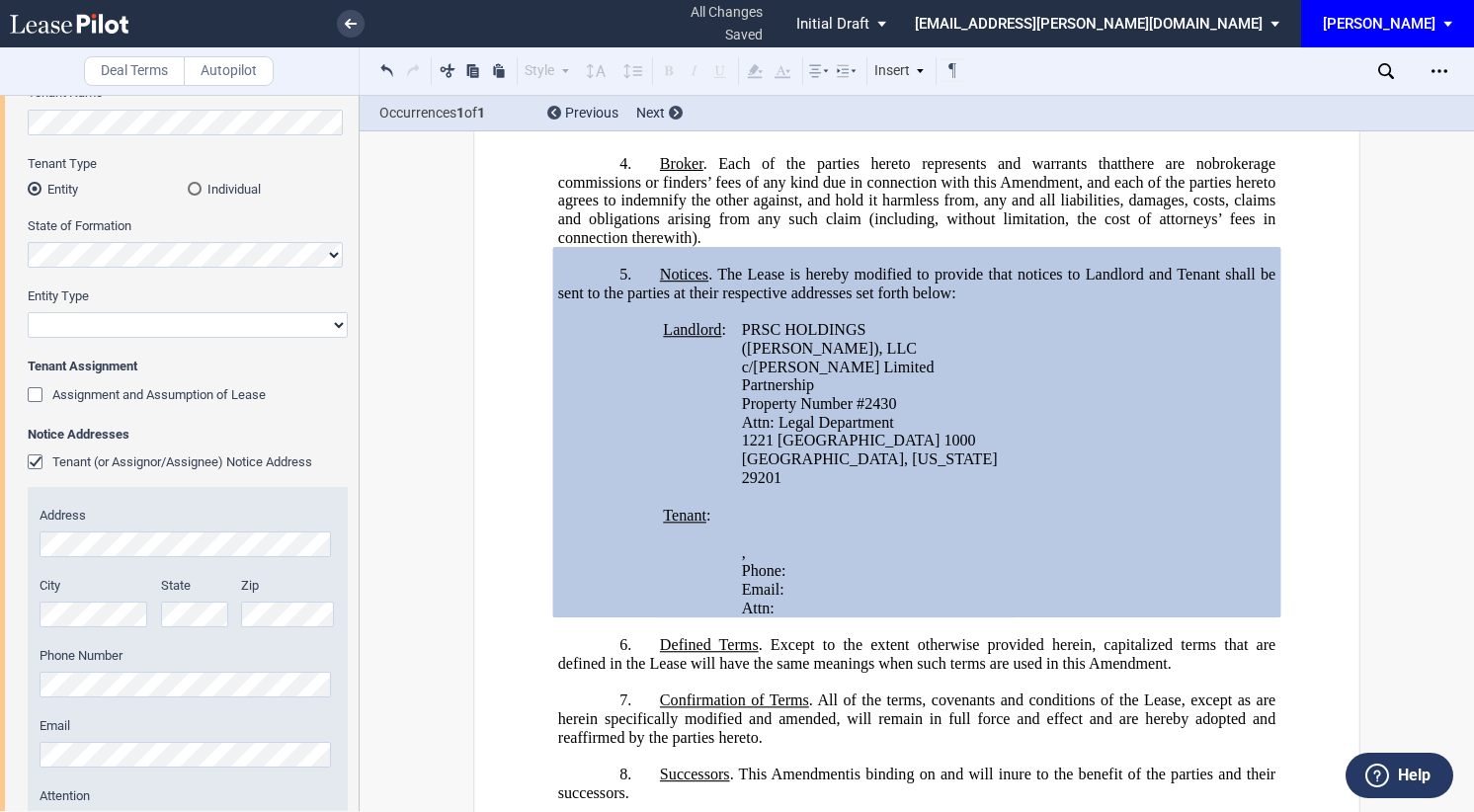 click at bounding box center (38, 464) 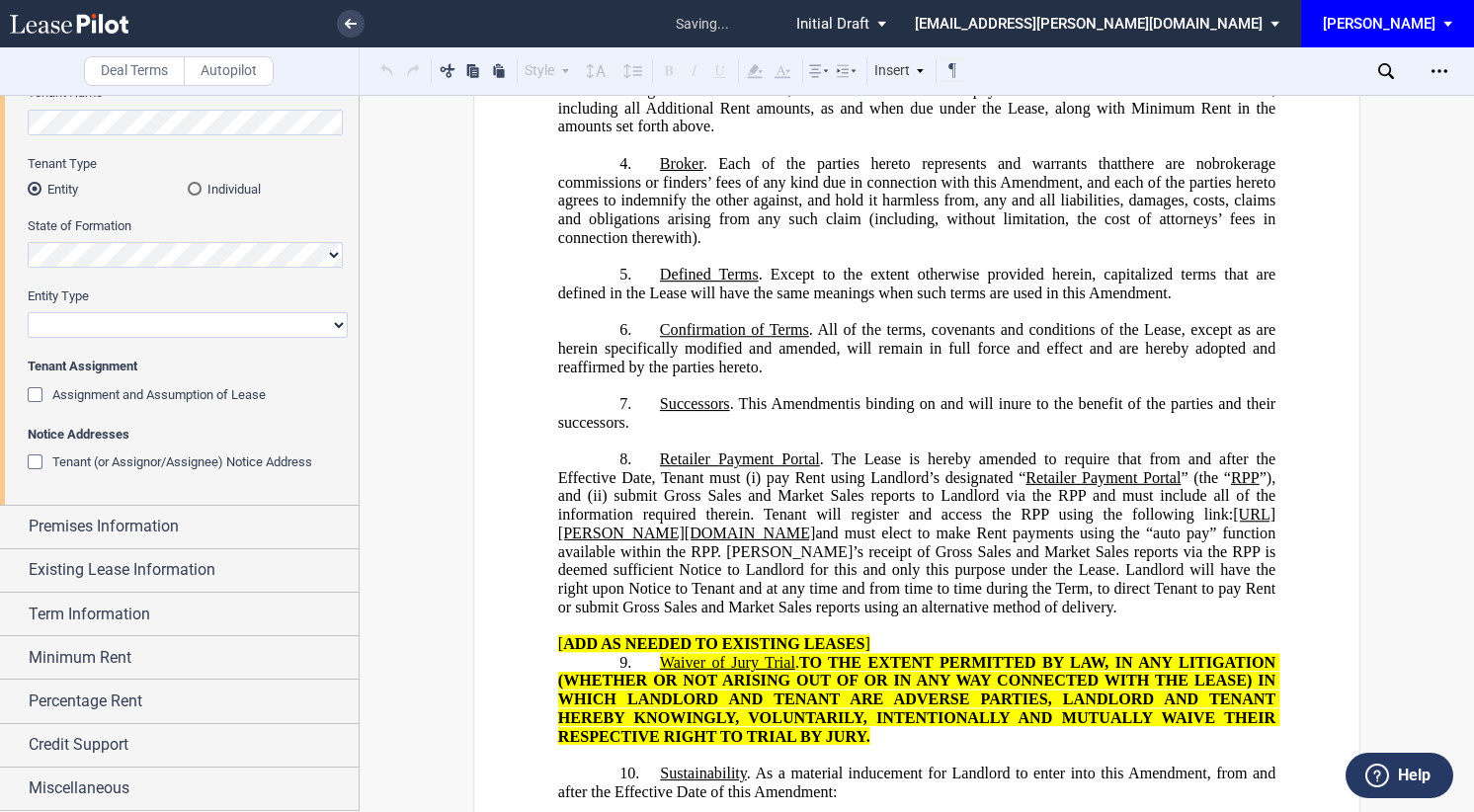 click at bounding box center (38, 464) 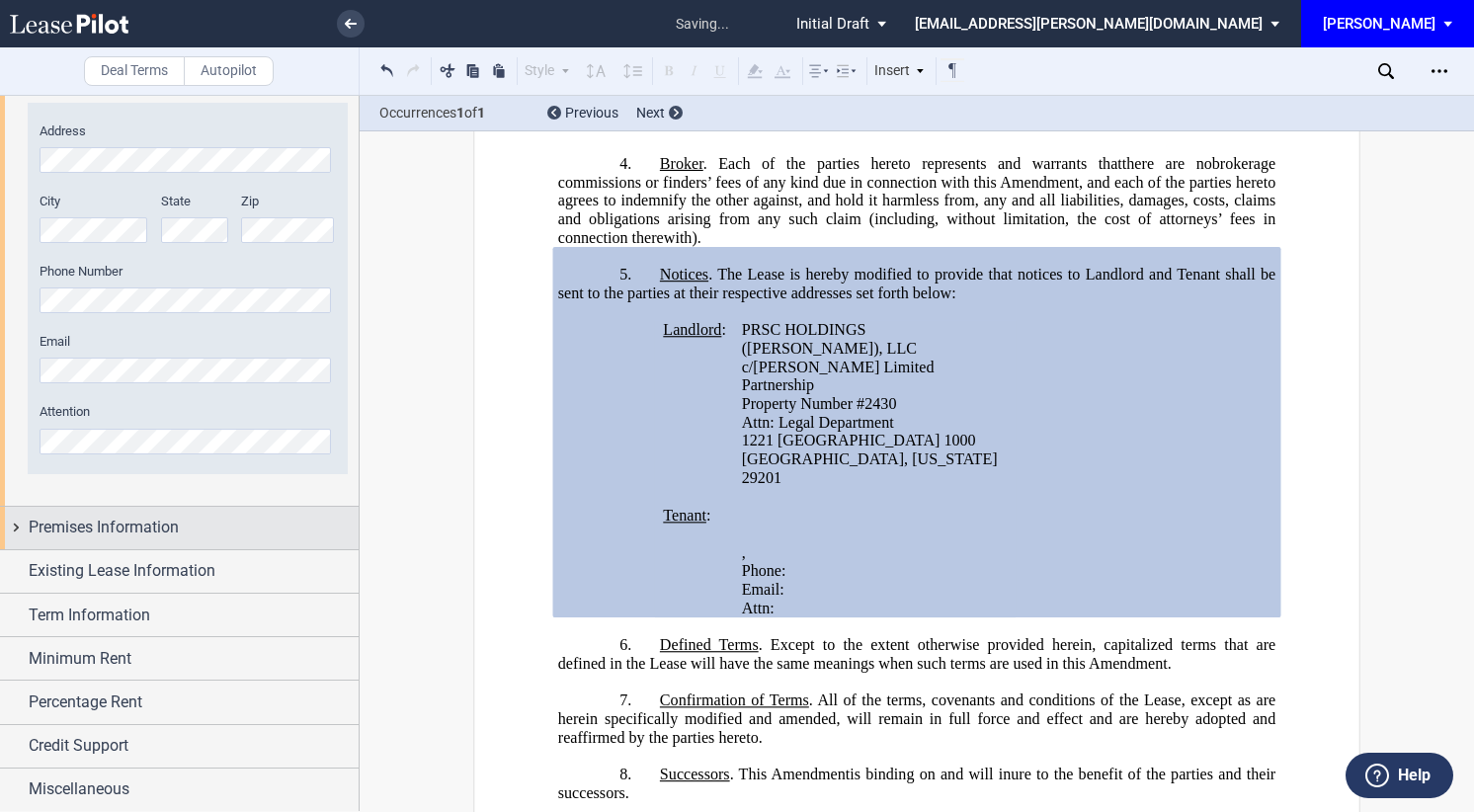 scroll, scrollTop: 579, scrollLeft: 0, axis: vertical 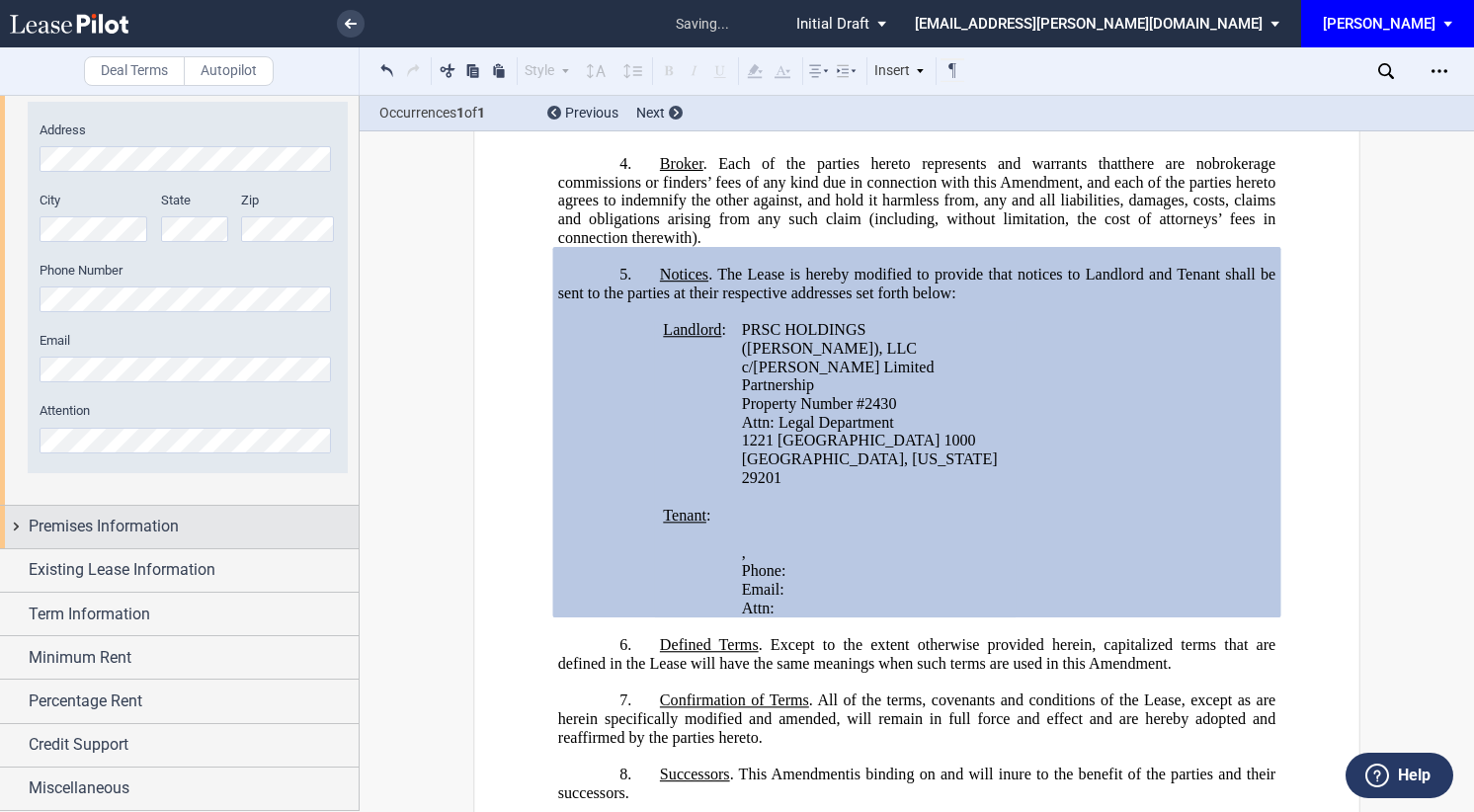 click on "Premises Information" at bounding box center (104, 527) 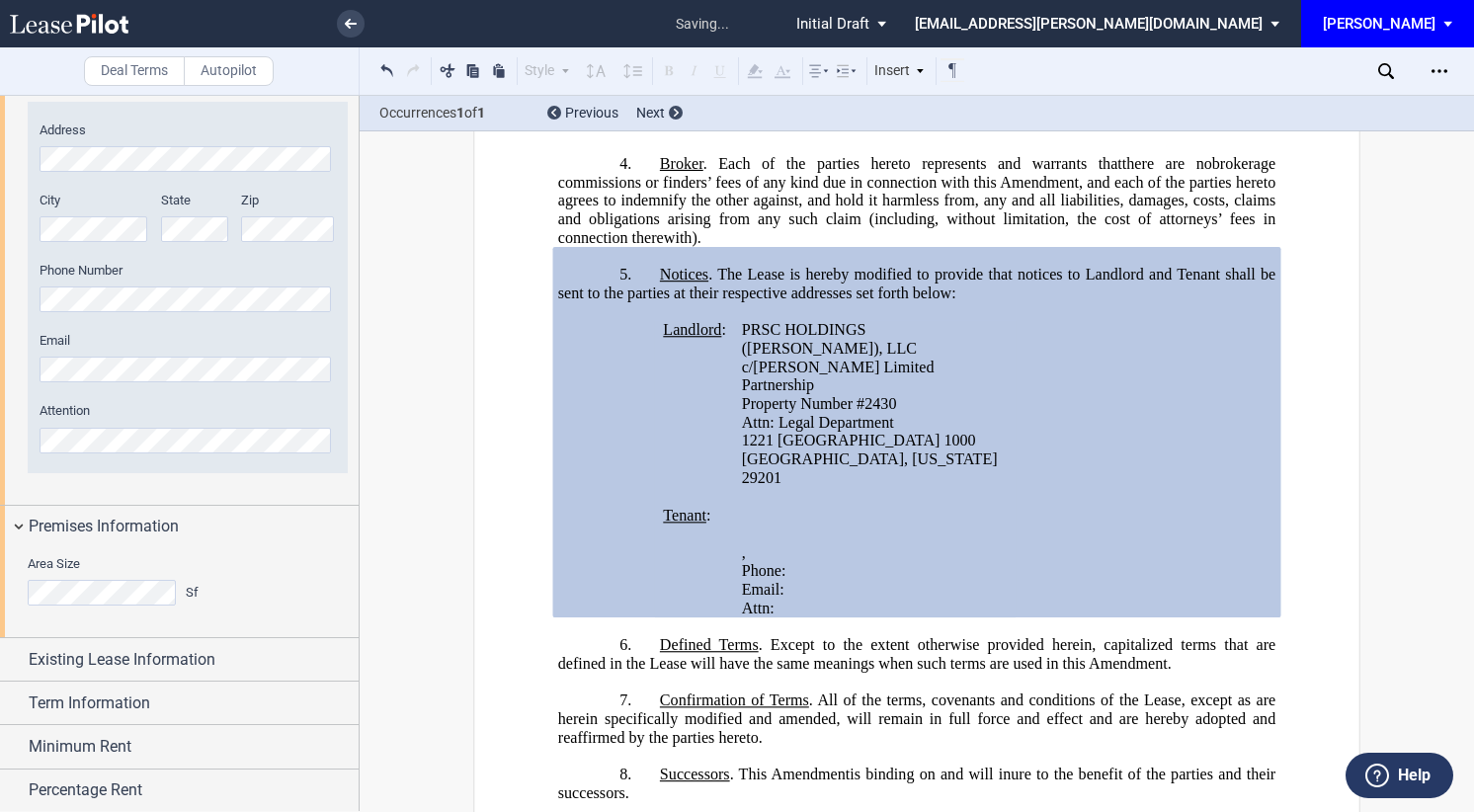 scroll, scrollTop: 668, scrollLeft: 0, axis: vertical 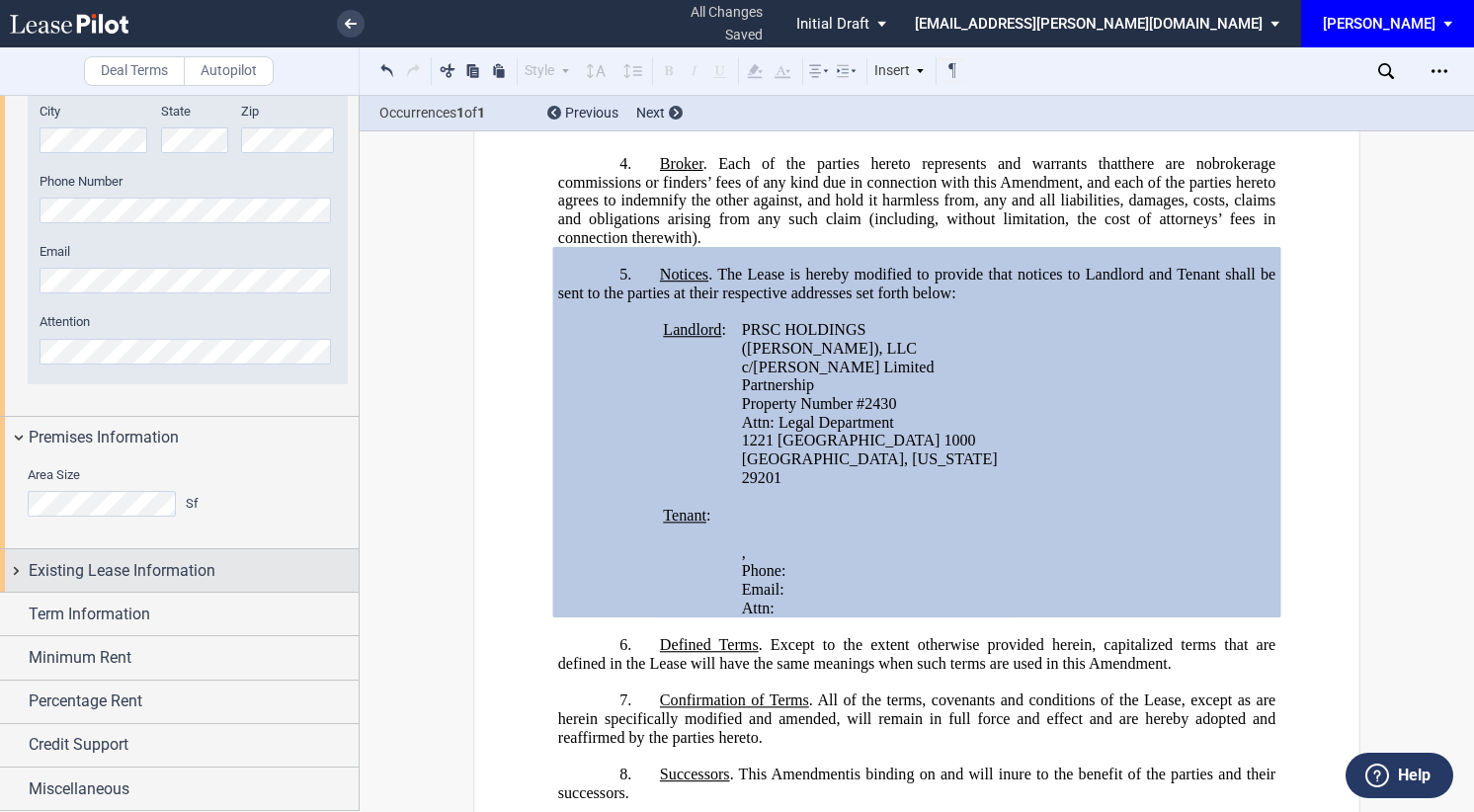 click on "Existing Lease Information" at bounding box center [122, 571] 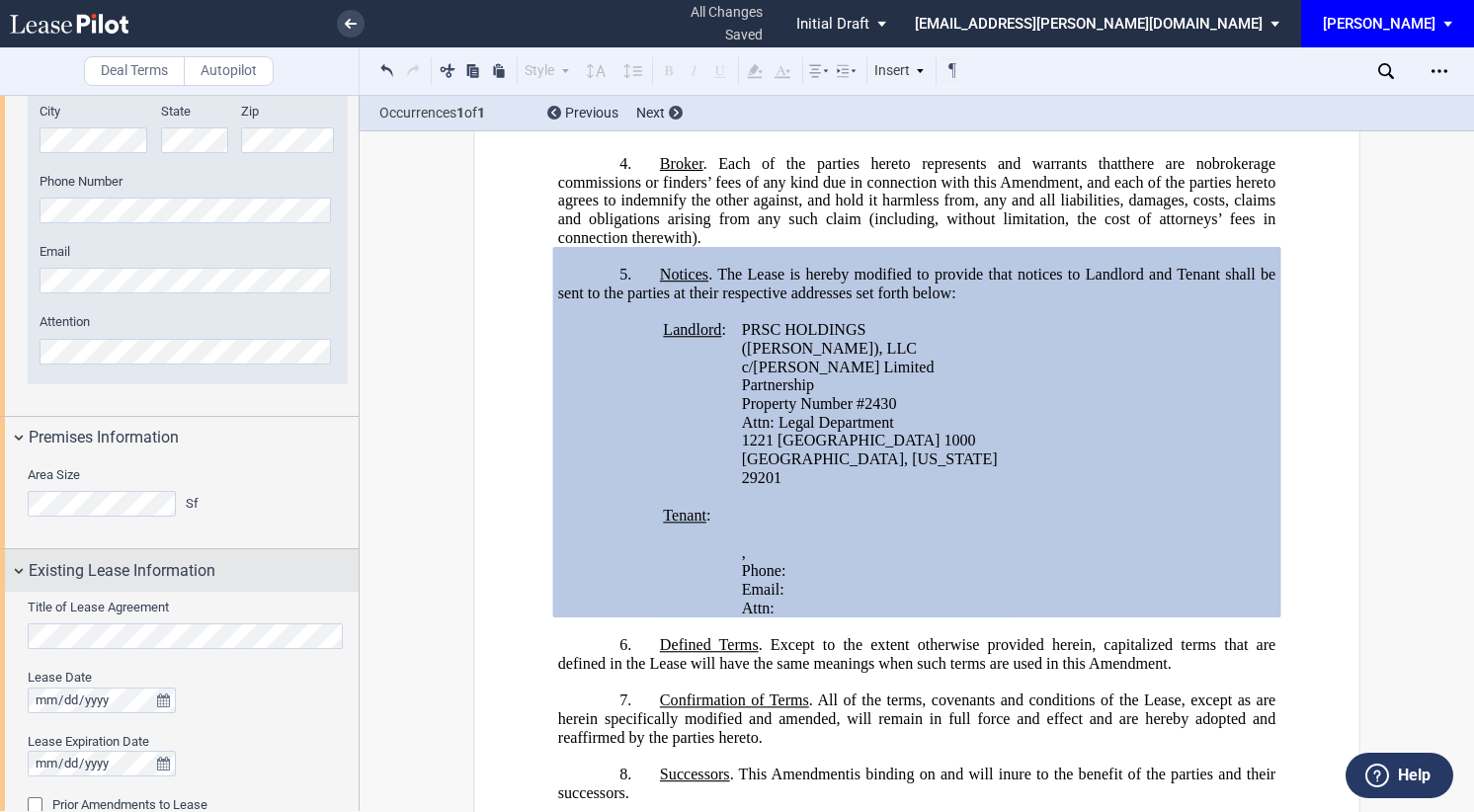 scroll, scrollTop: 865, scrollLeft: 0, axis: vertical 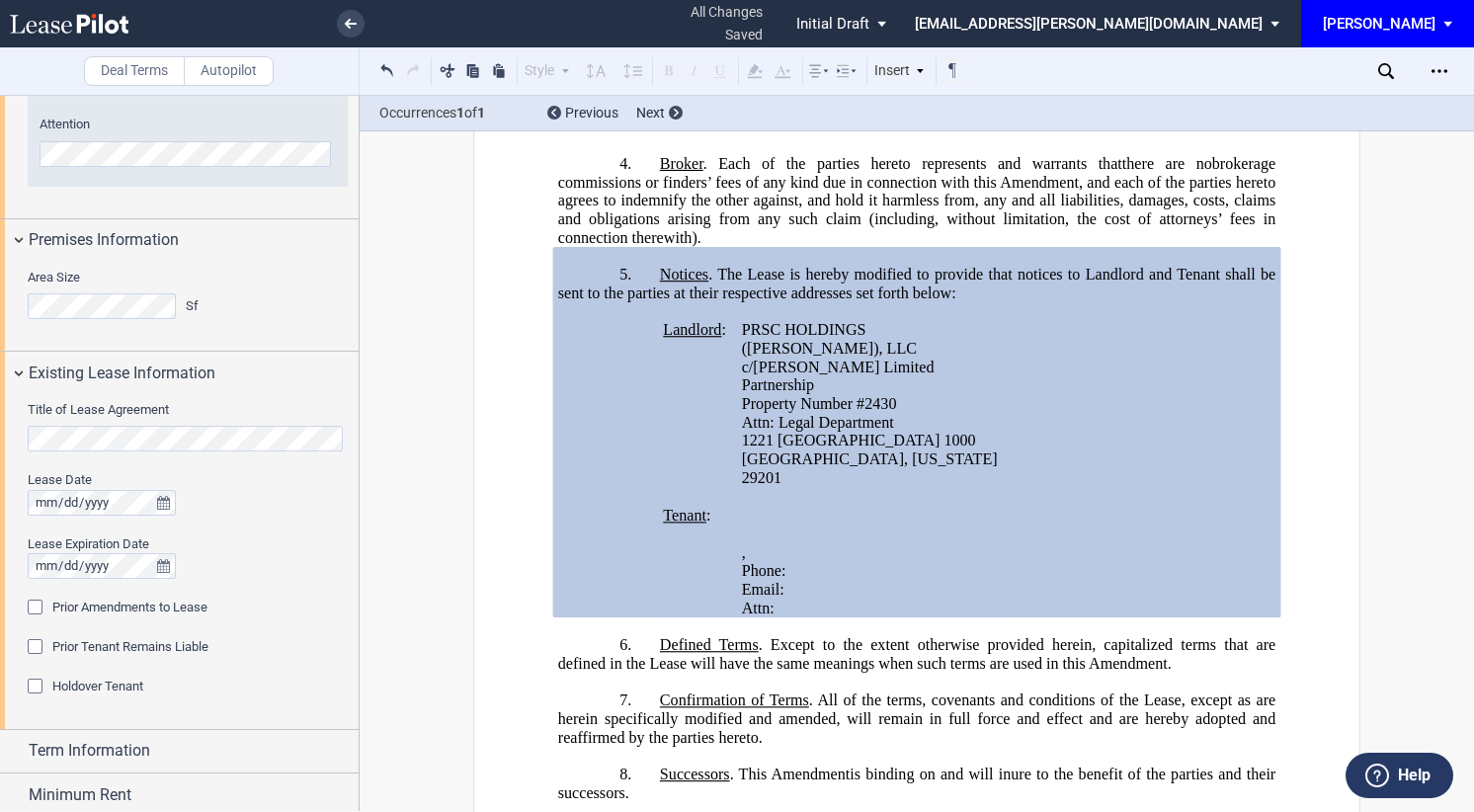 click at bounding box center (38, 609) 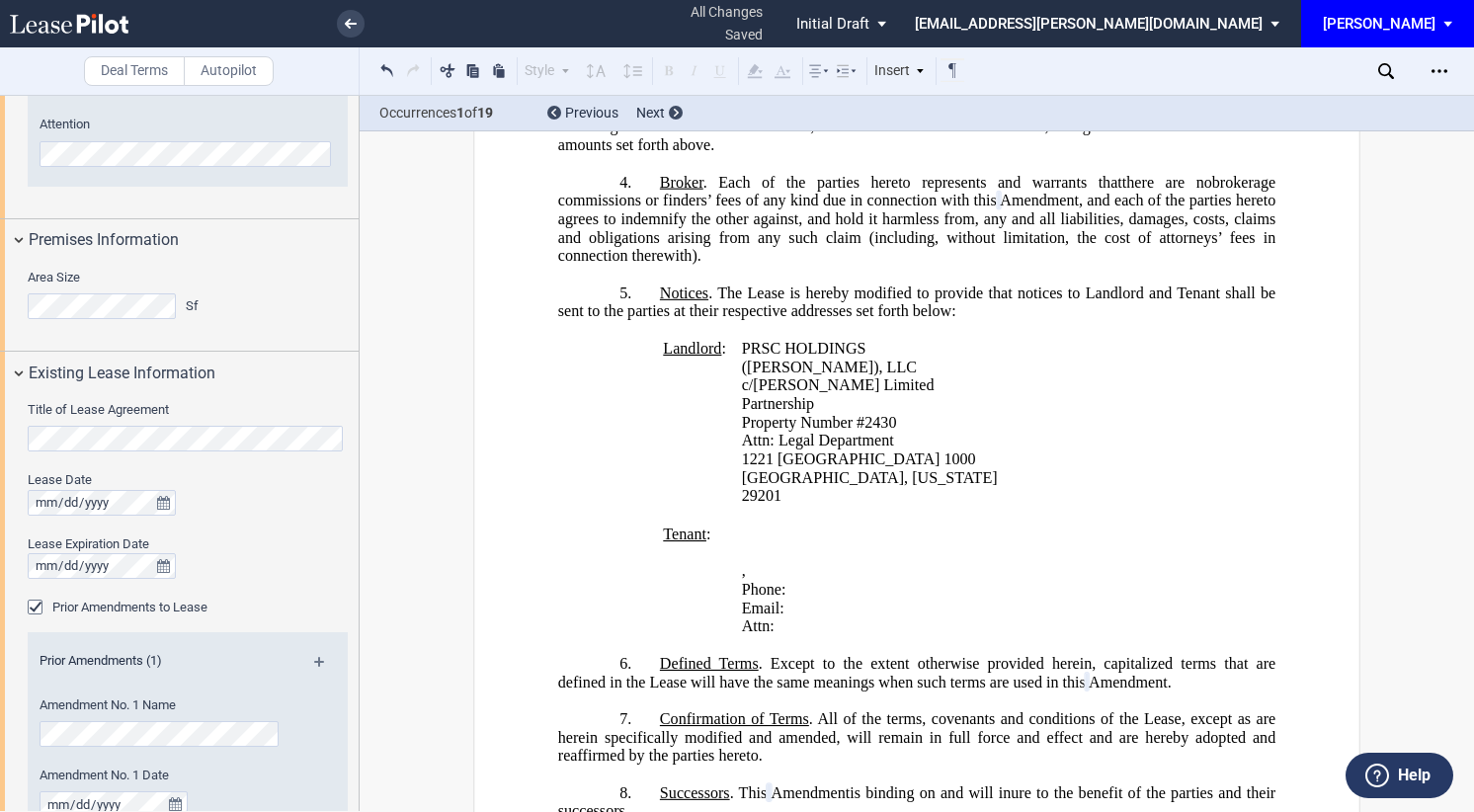 scroll, scrollTop: 1015, scrollLeft: 0, axis: vertical 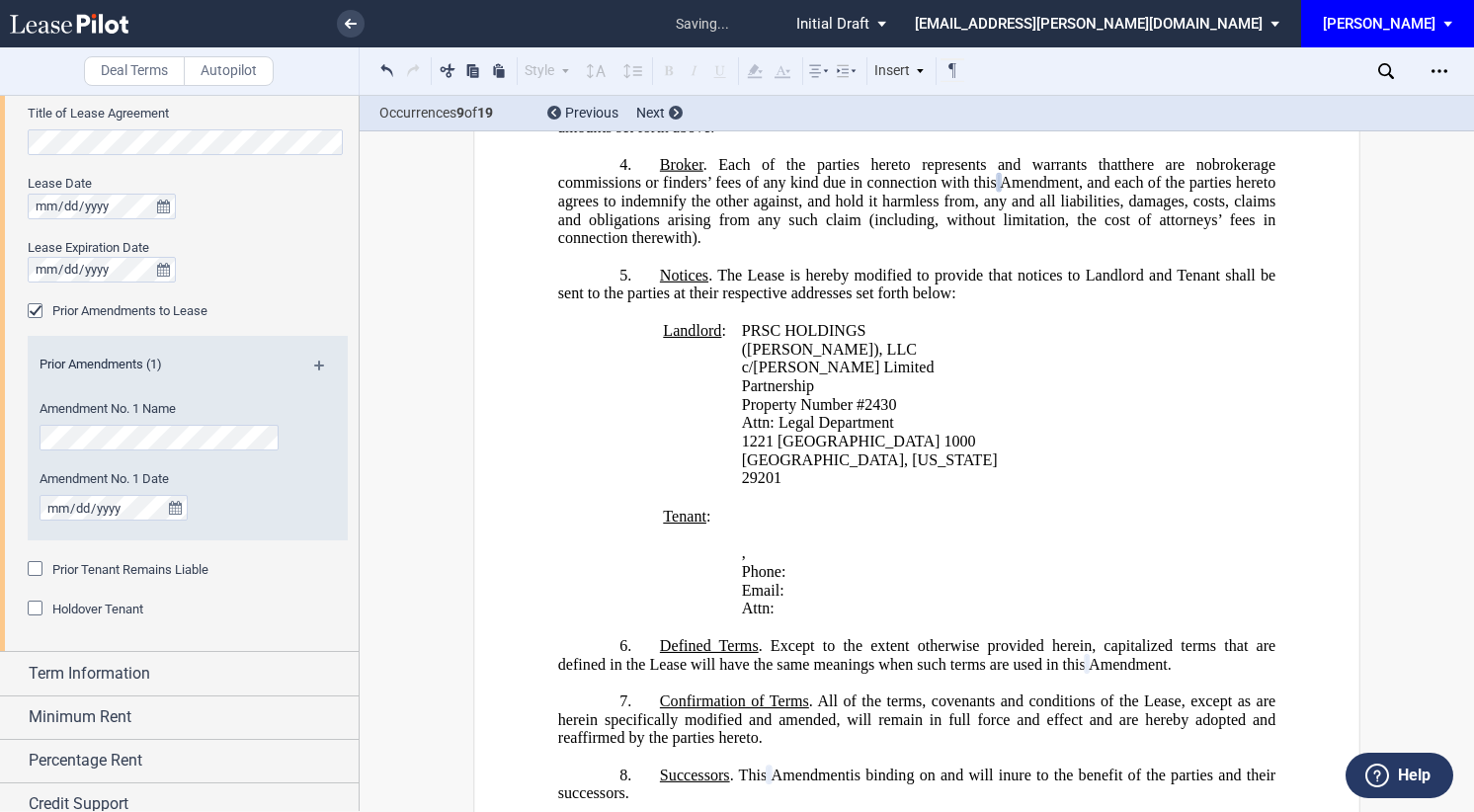 click at bounding box center [38, 571] 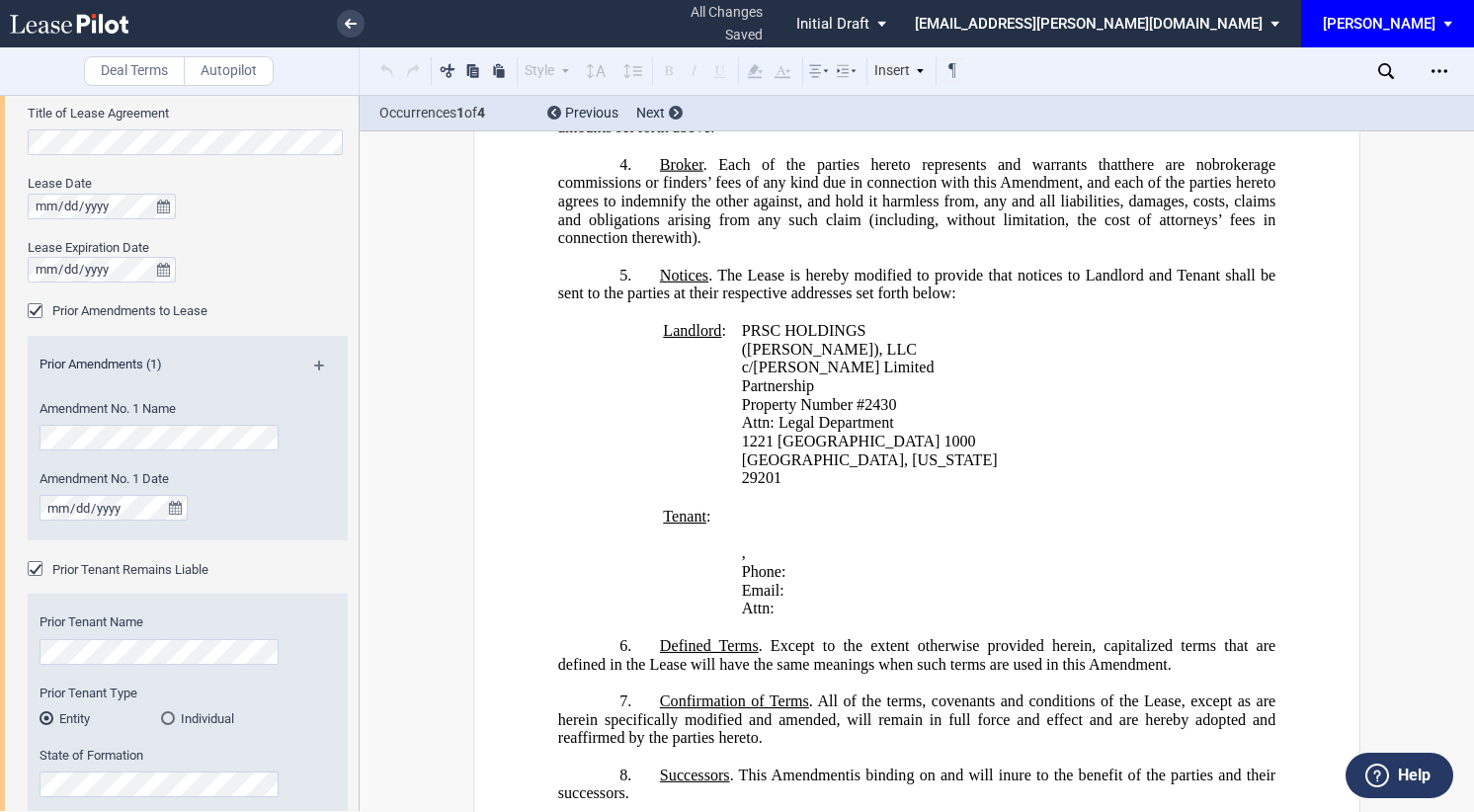 scroll, scrollTop: 0, scrollLeft: 0, axis: both 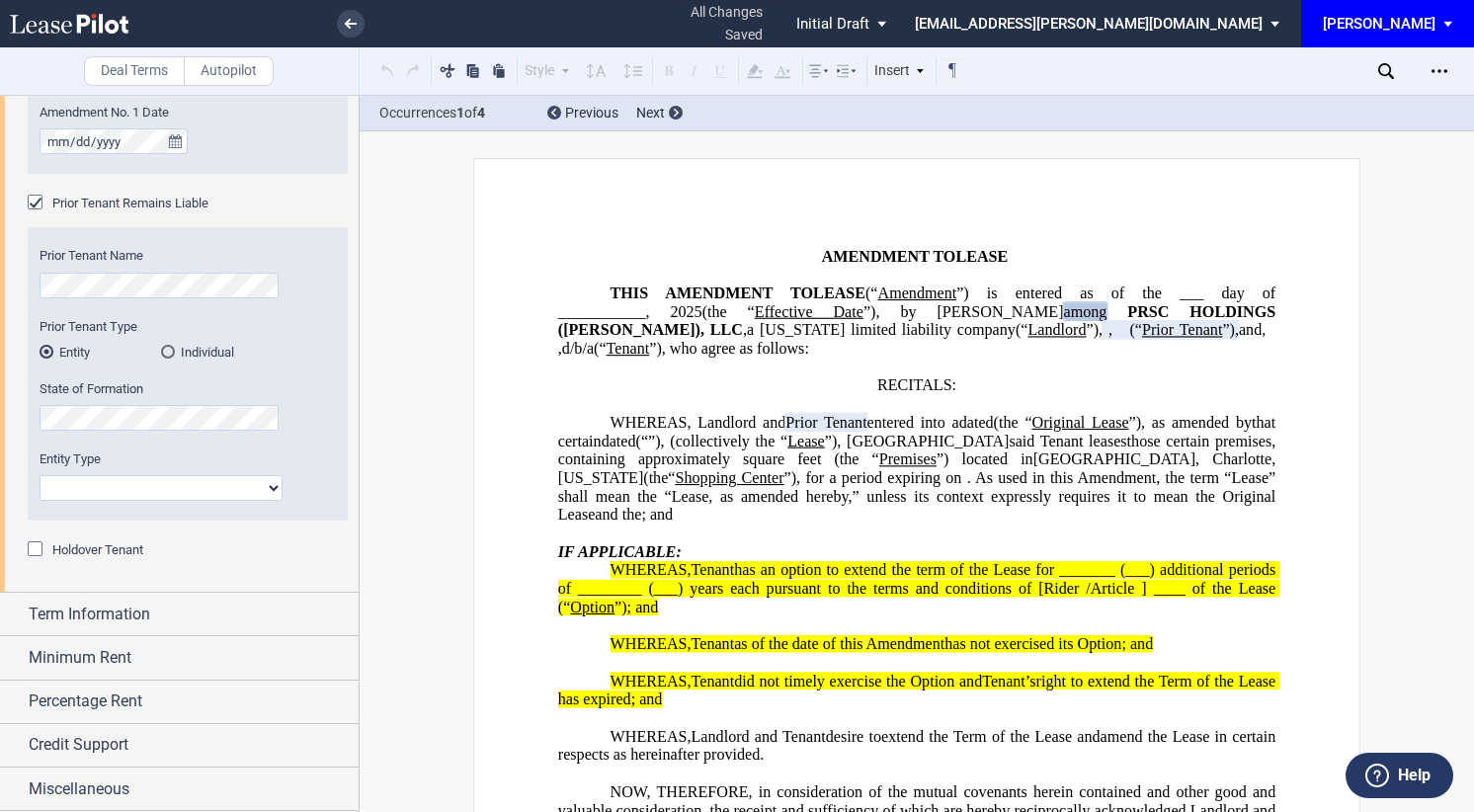 click on "Title of Lease Agreement
Lease Date
Lease Expiration Date
Prior Amendments to Lease
Prior Amendments (1)
Amendment No. 1 Name" at bounding box center (188, 159) 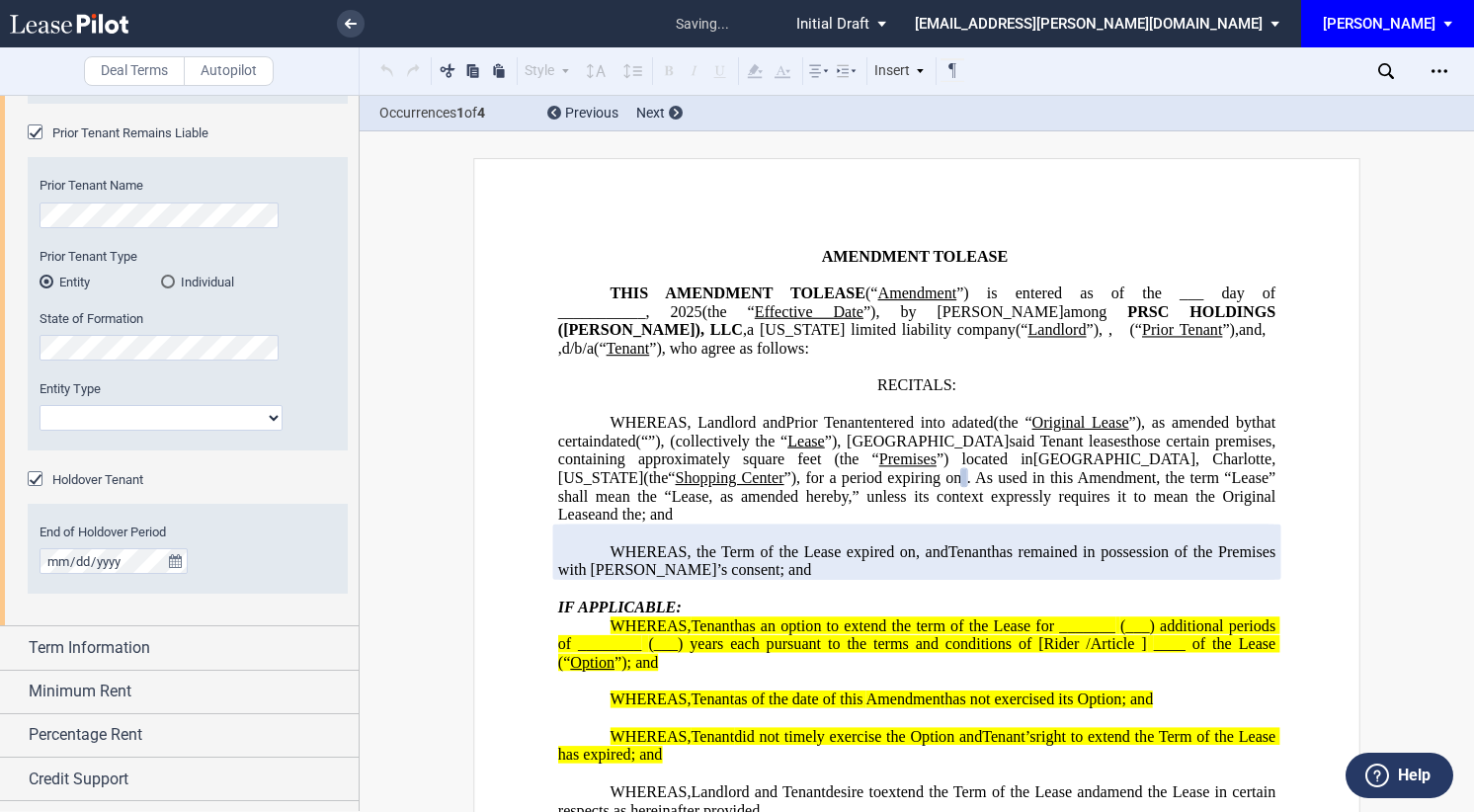 scroll, scrollTop: 1632, scrollLeft: 0, axis: vertical 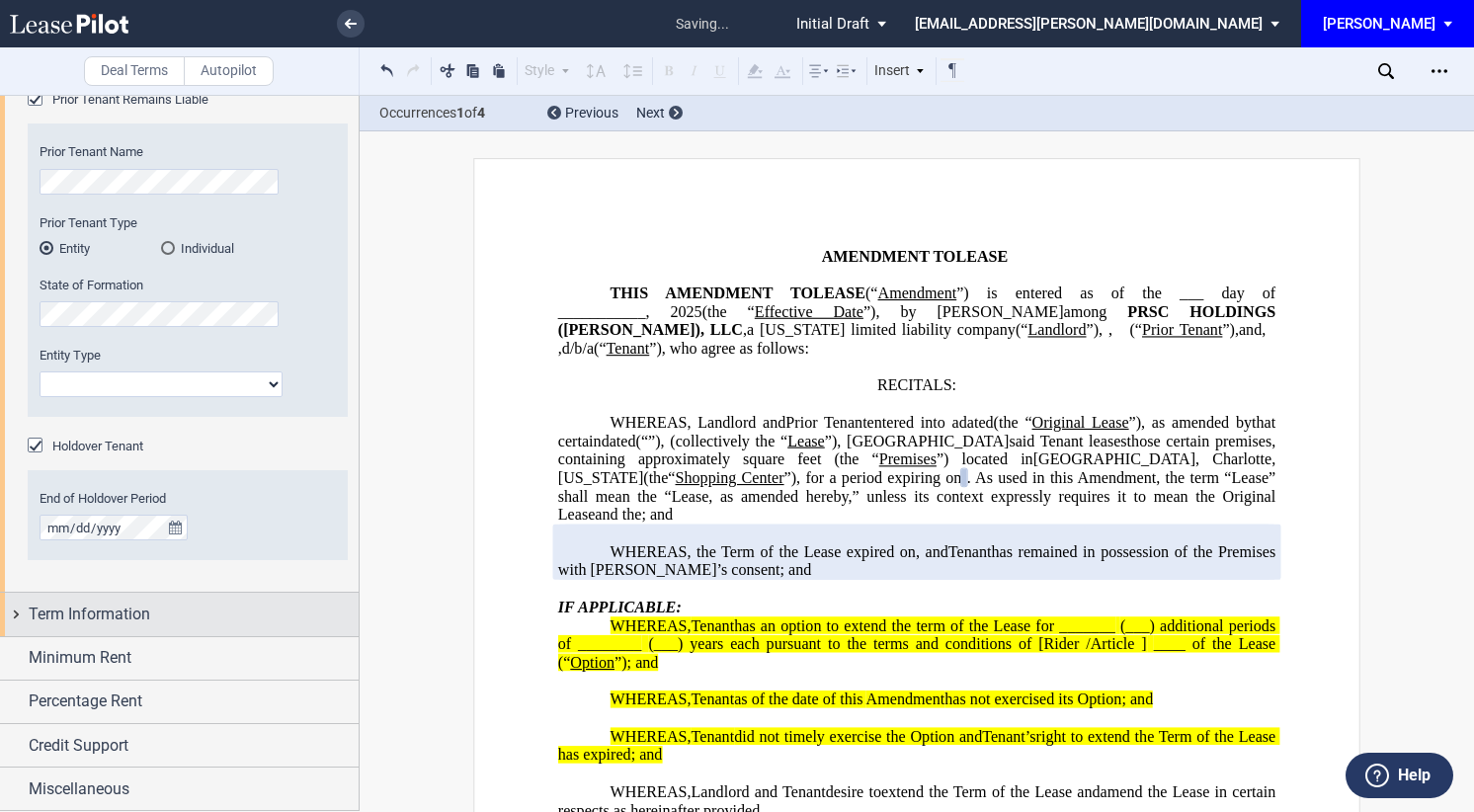 click on "Term Information" at bounding box center (89, 614) 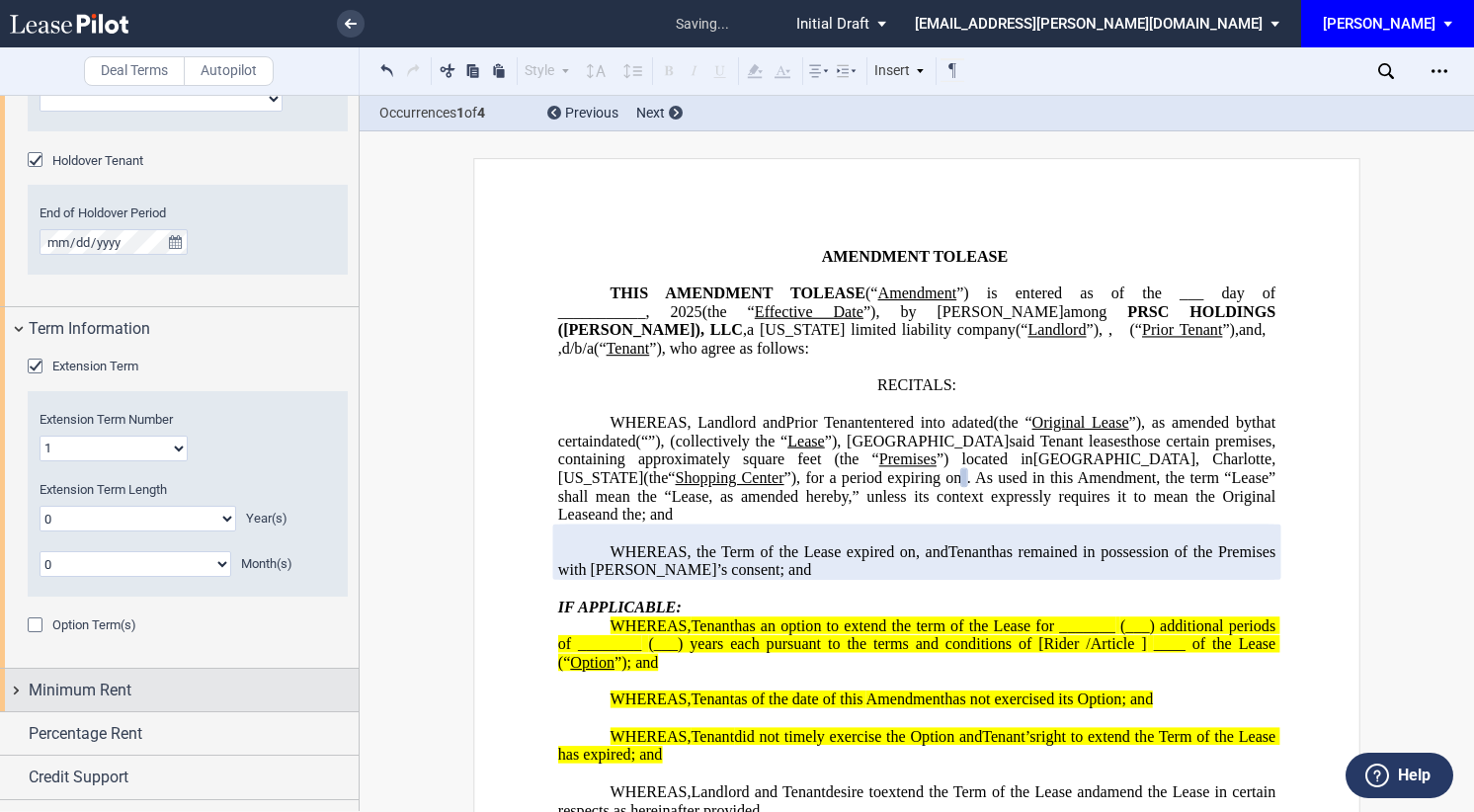 scroll, scrollTop: 1950, scrollLeft: 0, axis: vertical 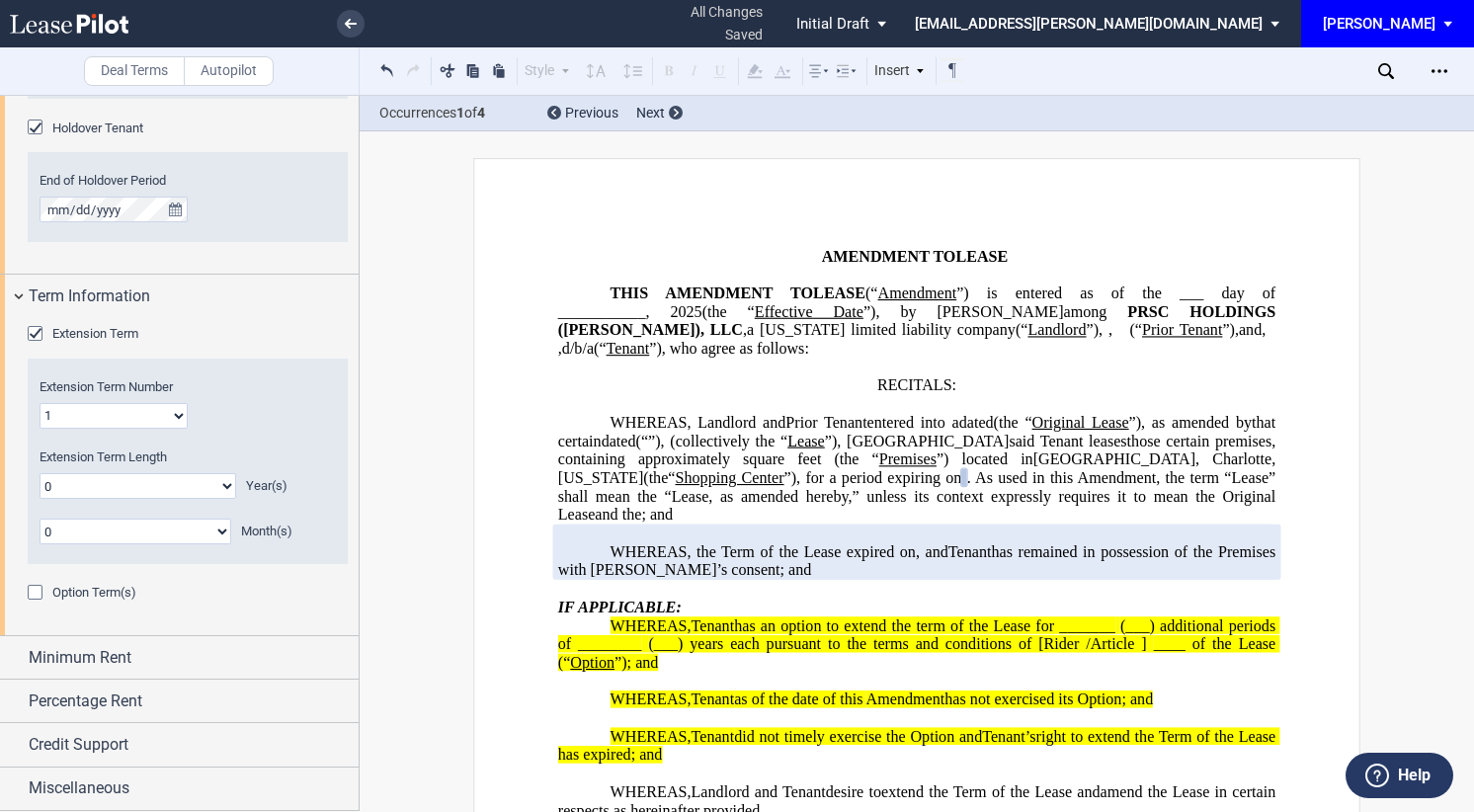 click at bounding box center [38, 595] 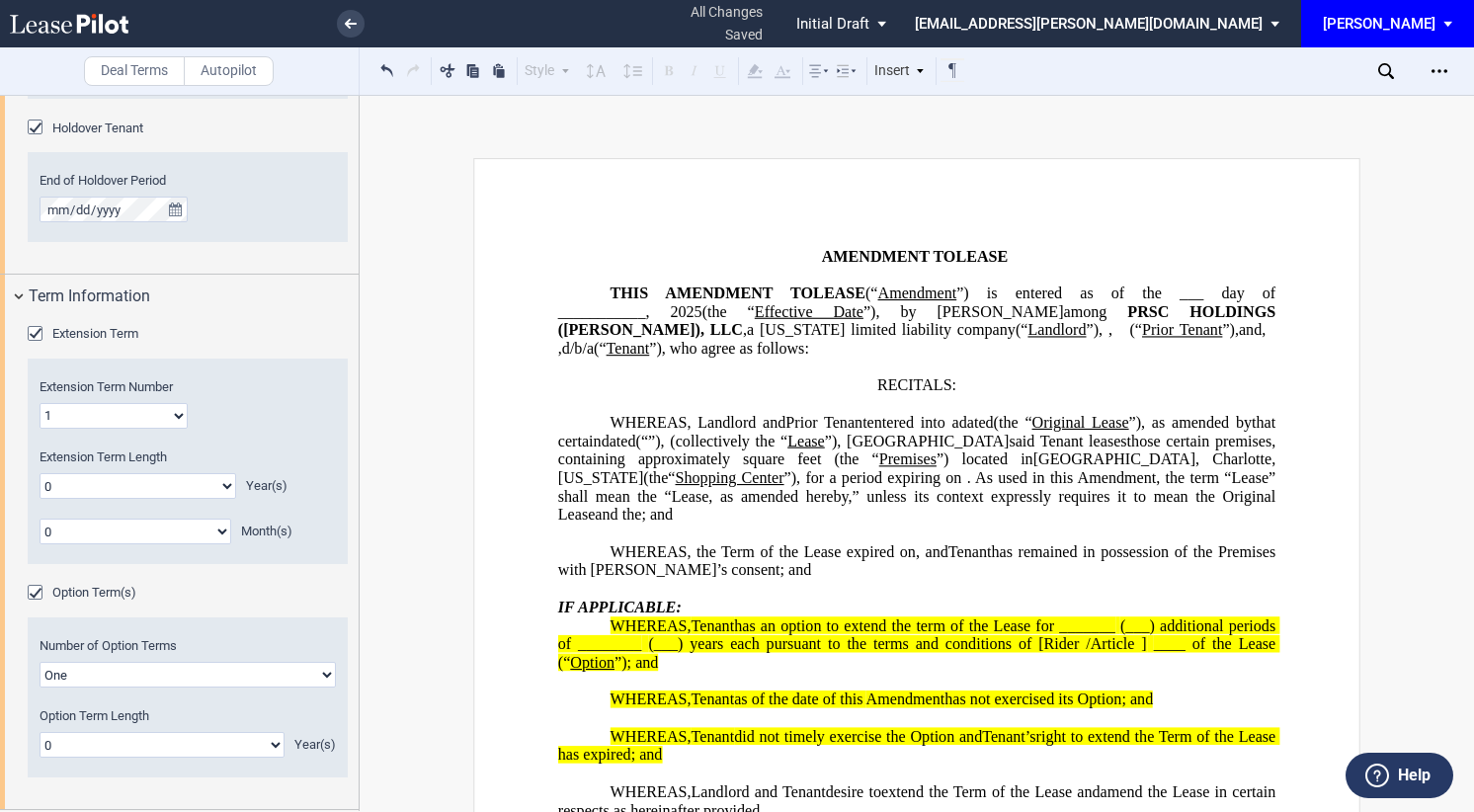 scroll, scrollTop: 2124, scrollLeft: 0, axis: vertical 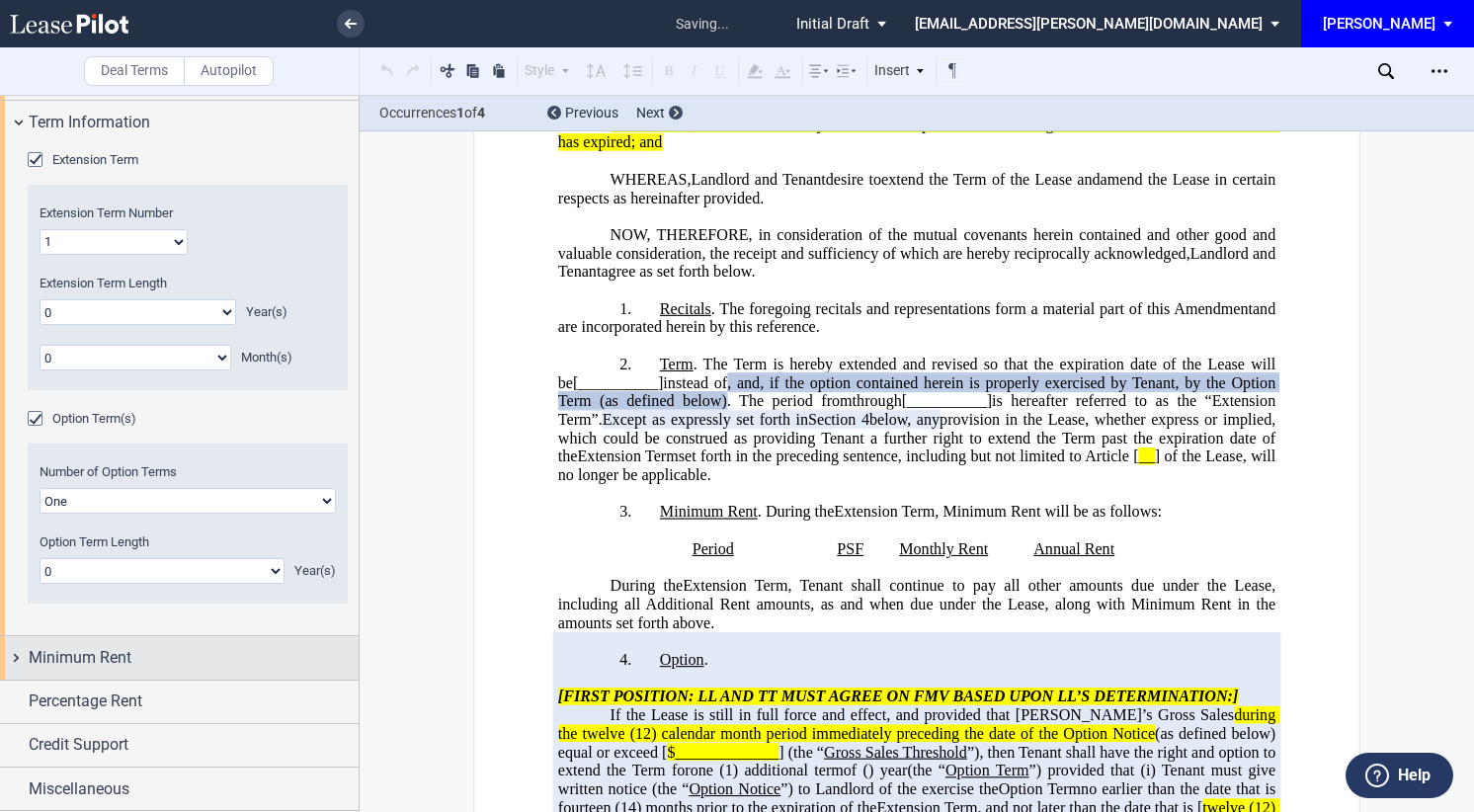 click on "Minimum Rent" at bounding box center [80, 658] 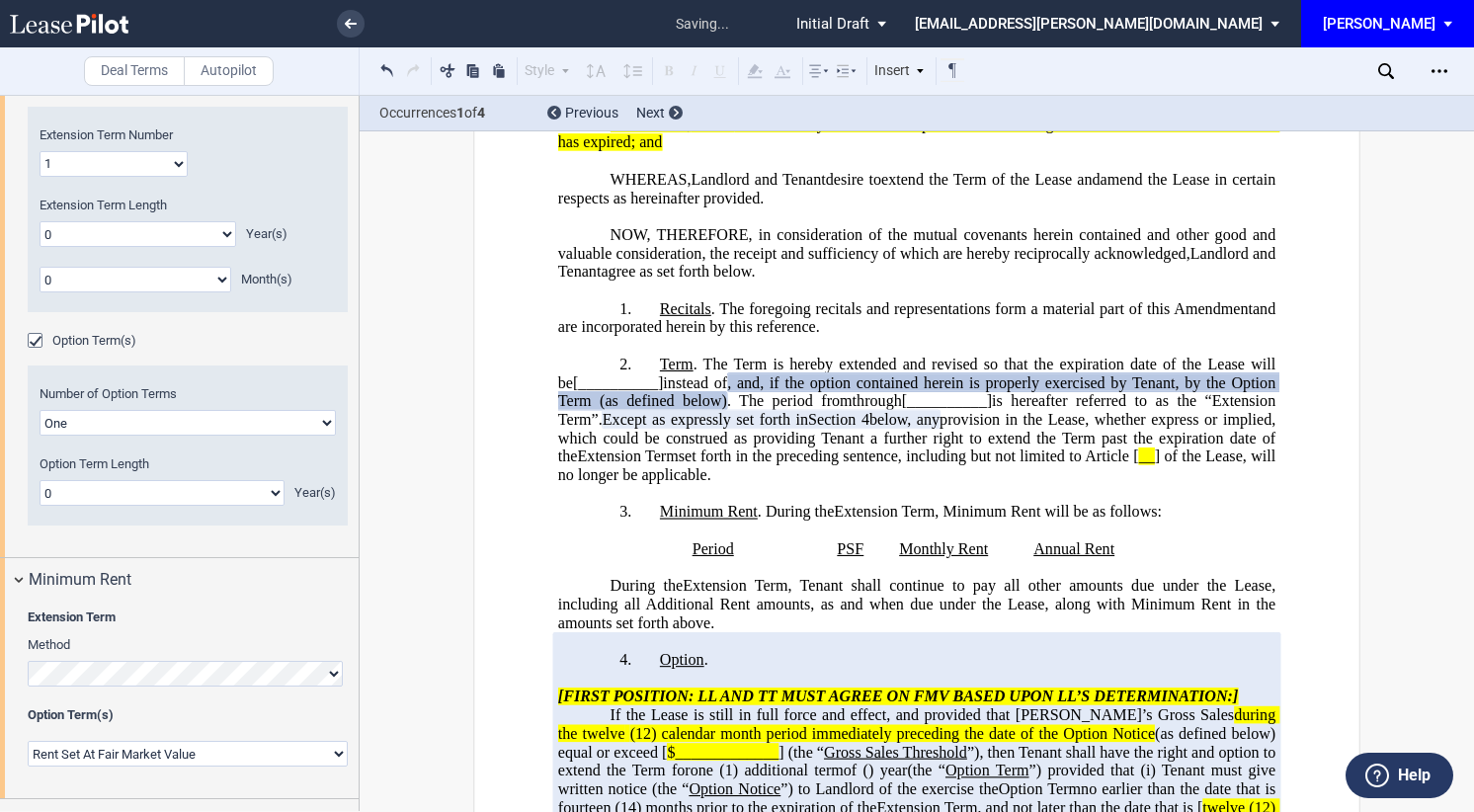 scroll, scrollTop: 2321, scrollLeft: 0, axis: vertical 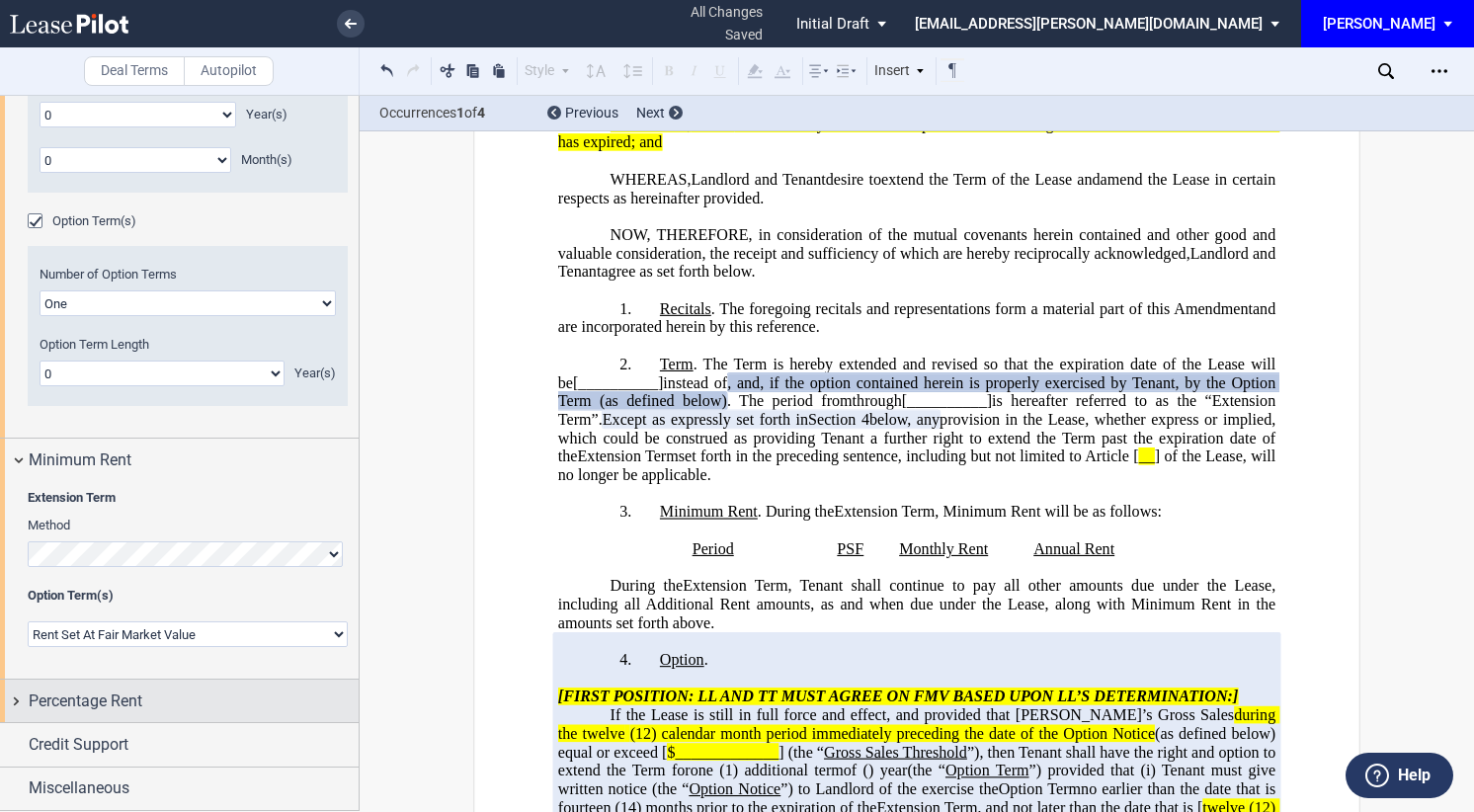 click on "Percentage Rent" at bounding box center [85, 701] 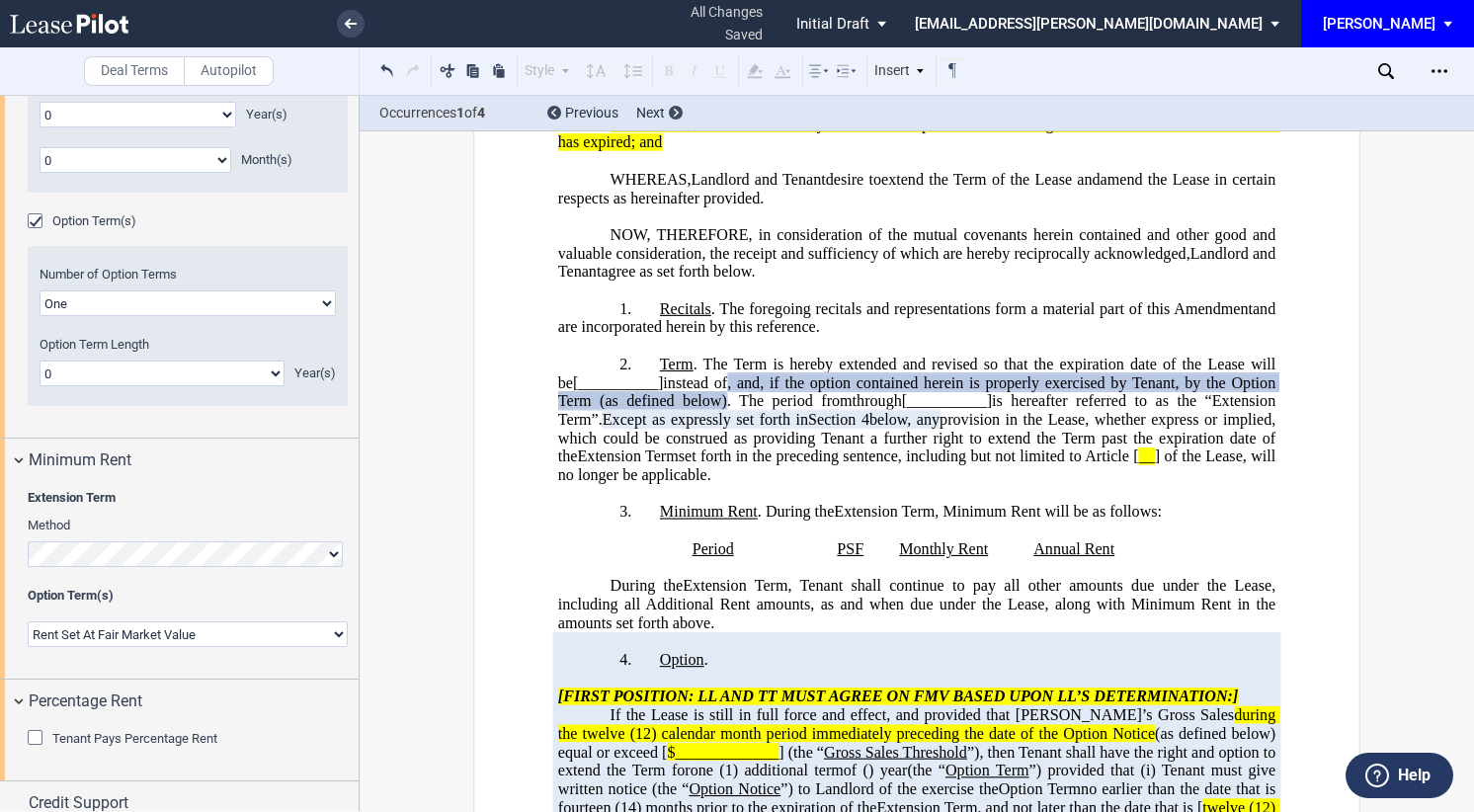 click 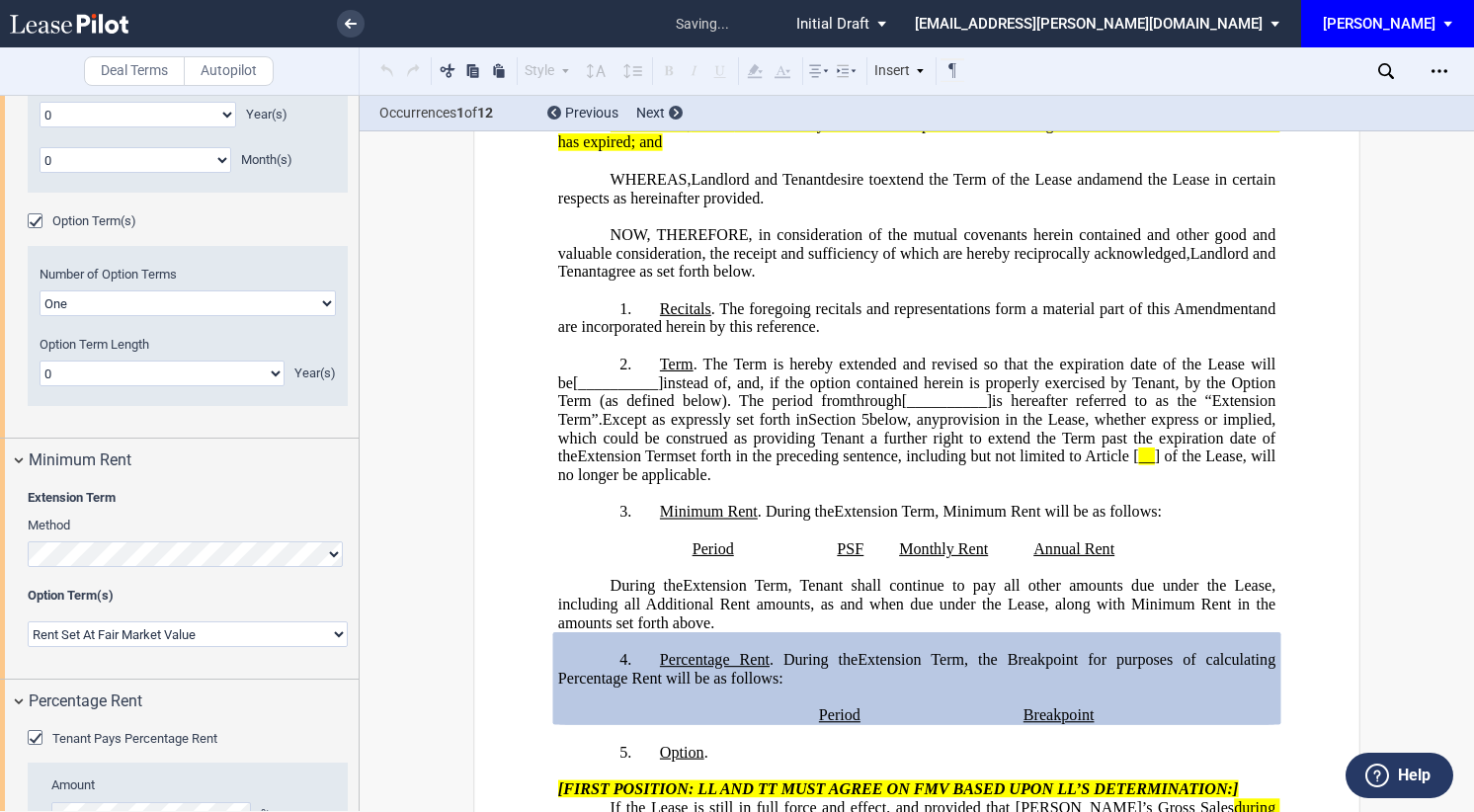 scroll, scrollTop: 2572, scrollLeft: 0, axis: vertical 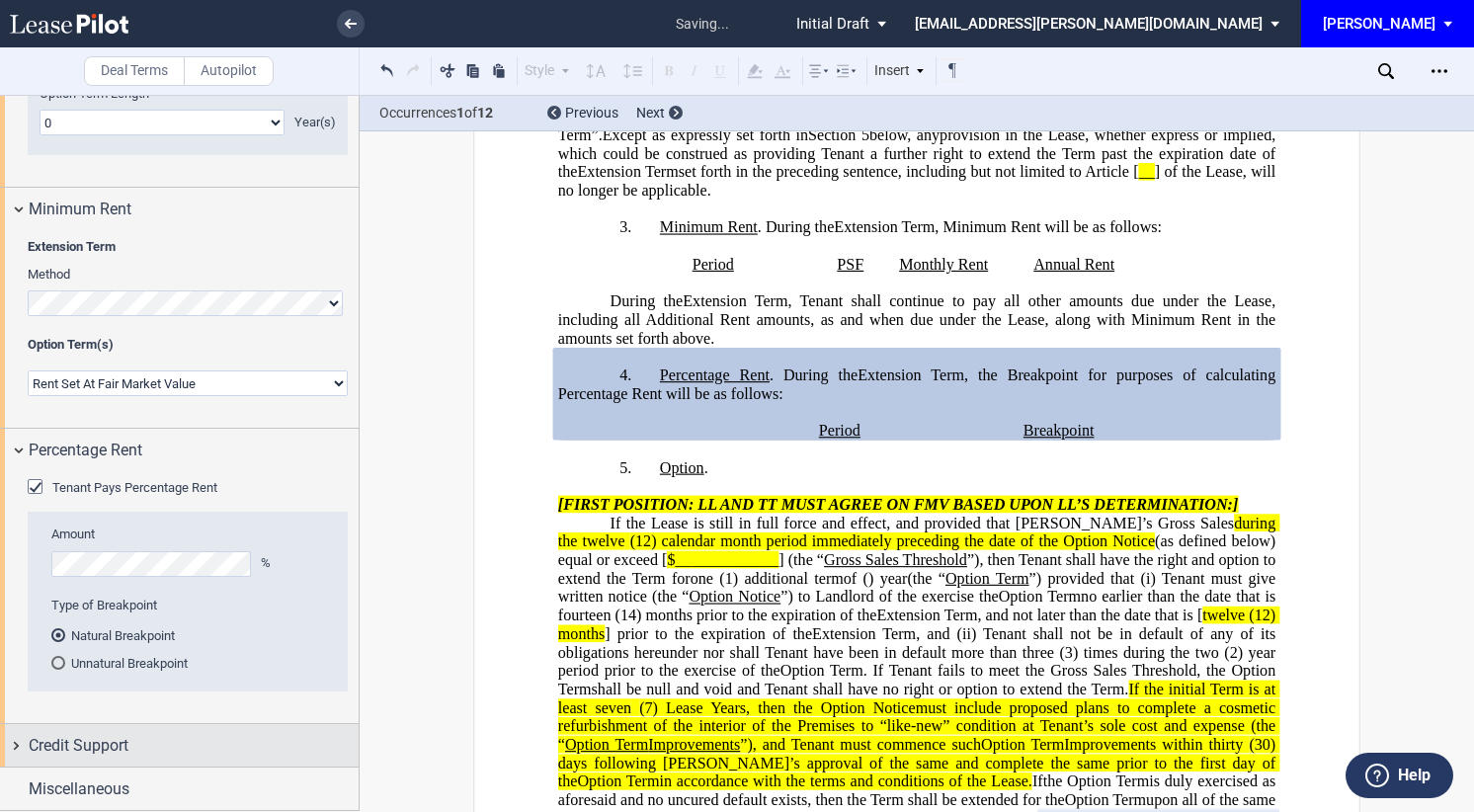 click on "Credit Support" at bounding box center [78, 746] 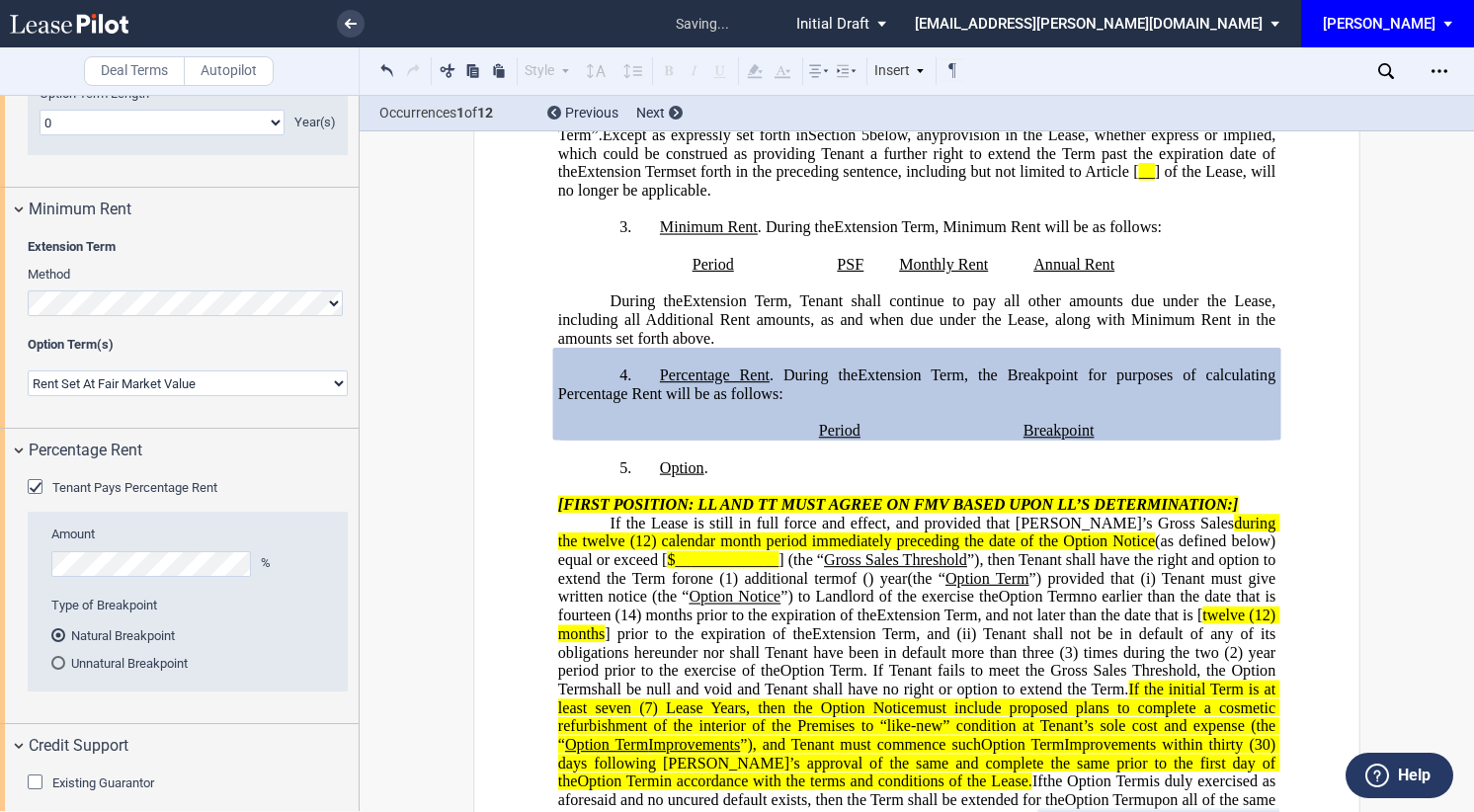 click 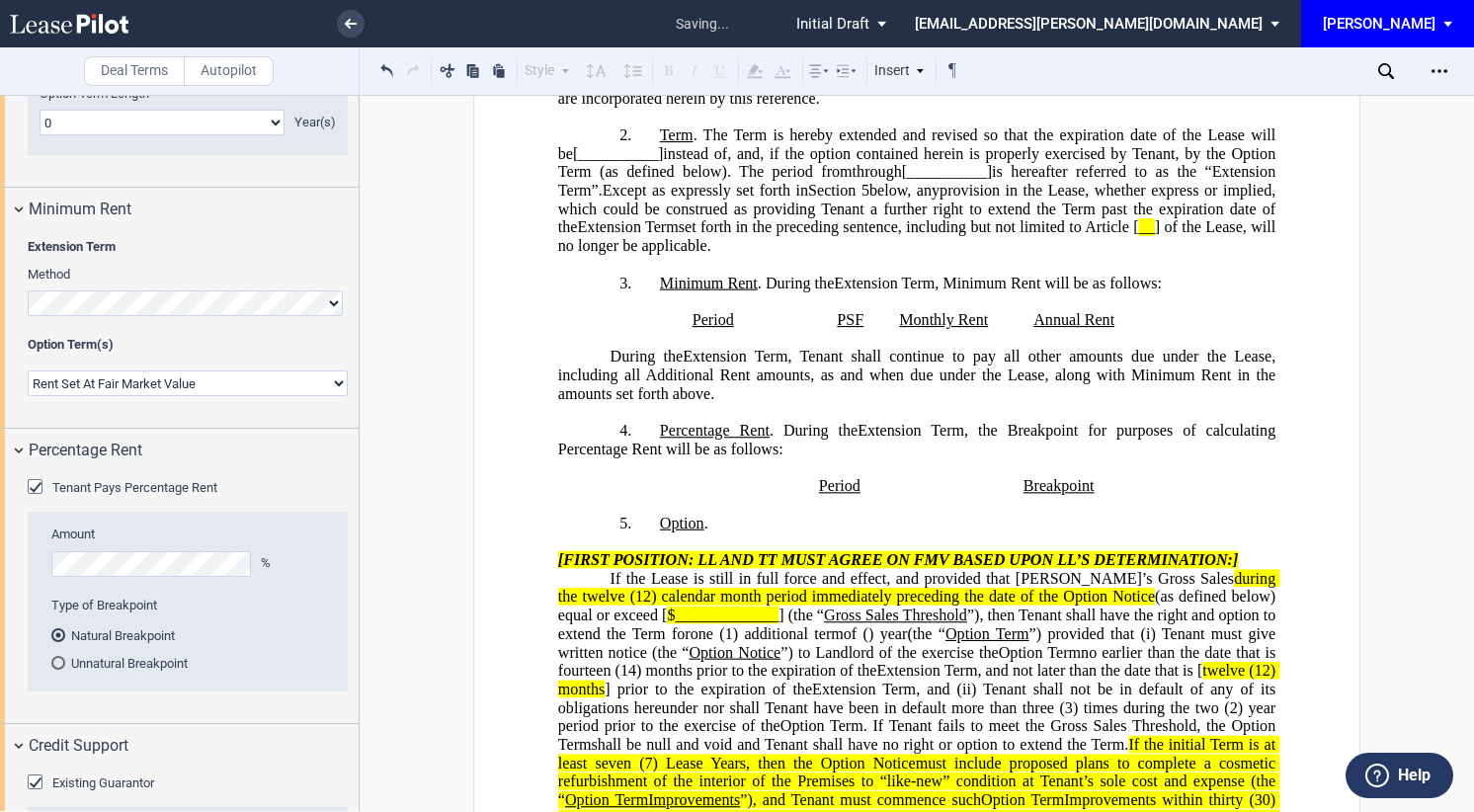 scroll, scrollTop: 952, scrollLeft: 0, axis: vertical 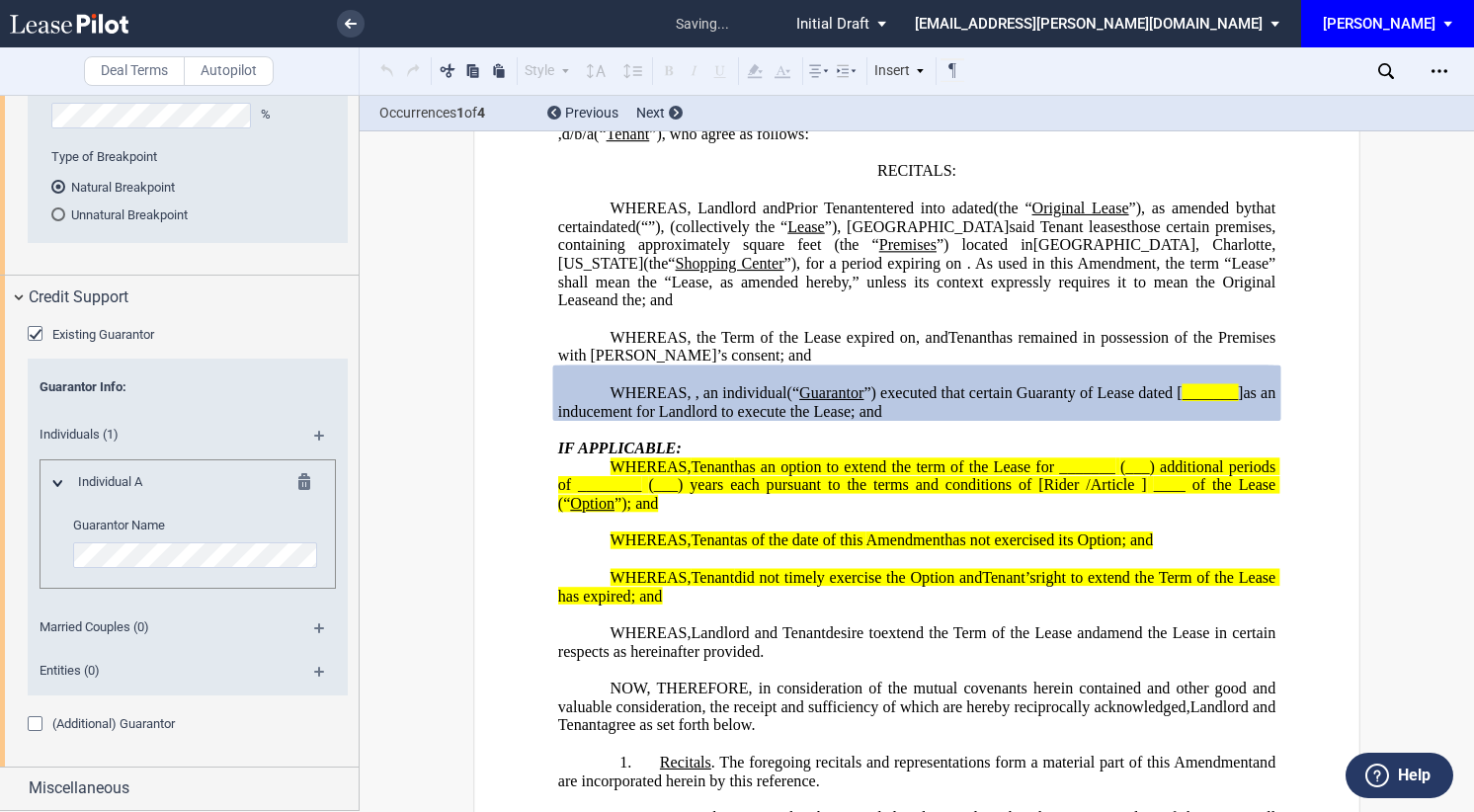 click at bounding box center (38, 726) 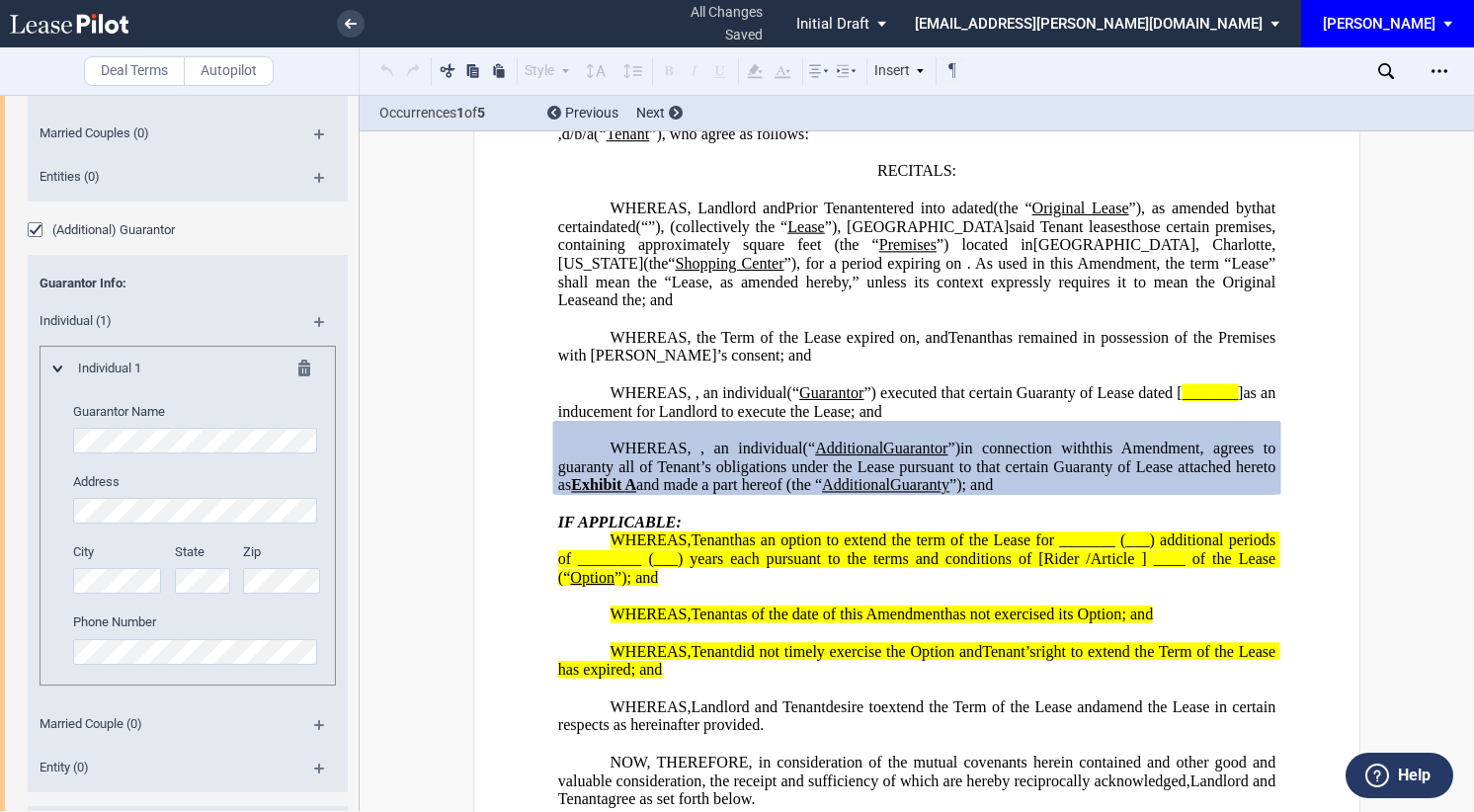 scroll, scrollTop: 3645, scrollLeft: 0, axis: vertical 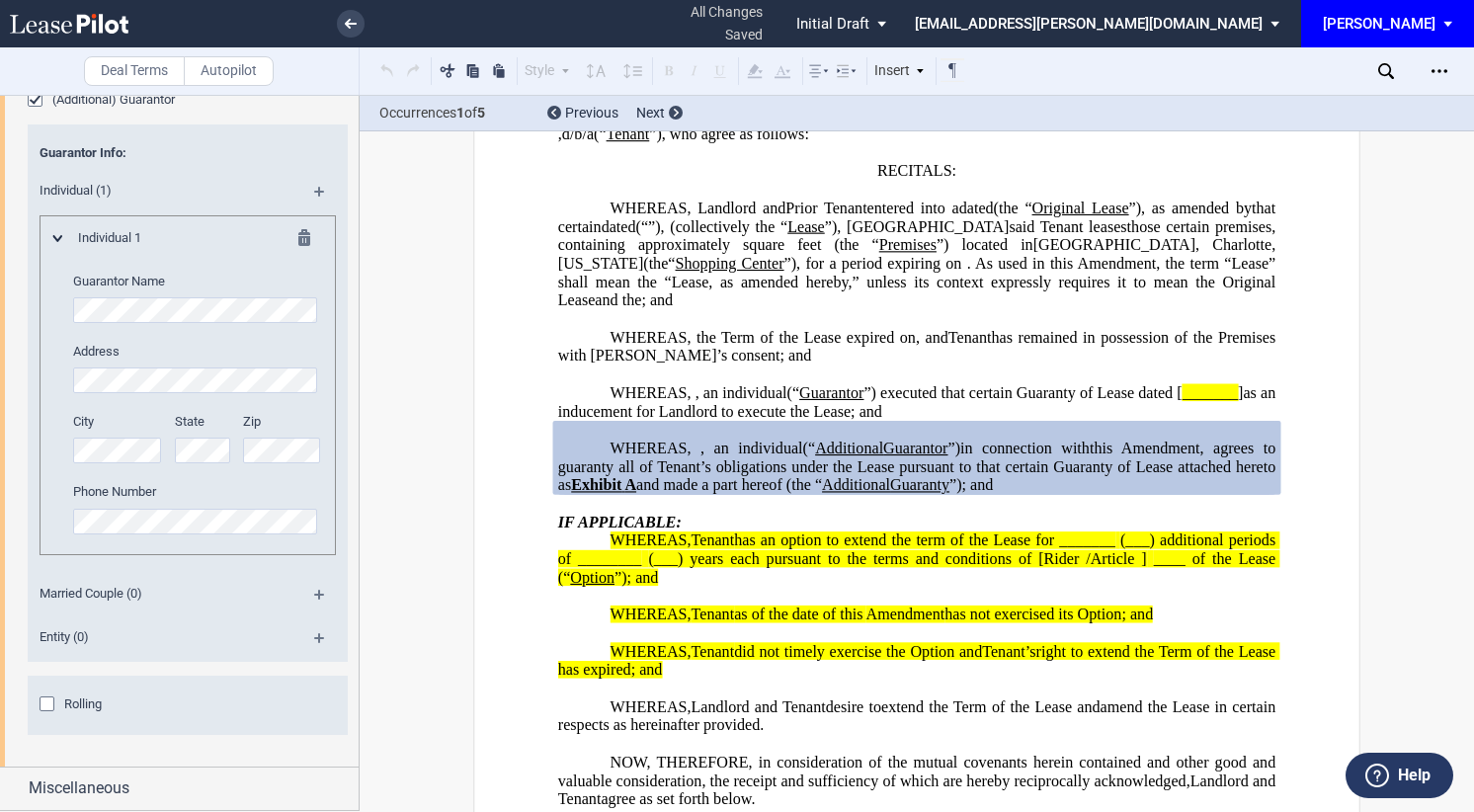 click 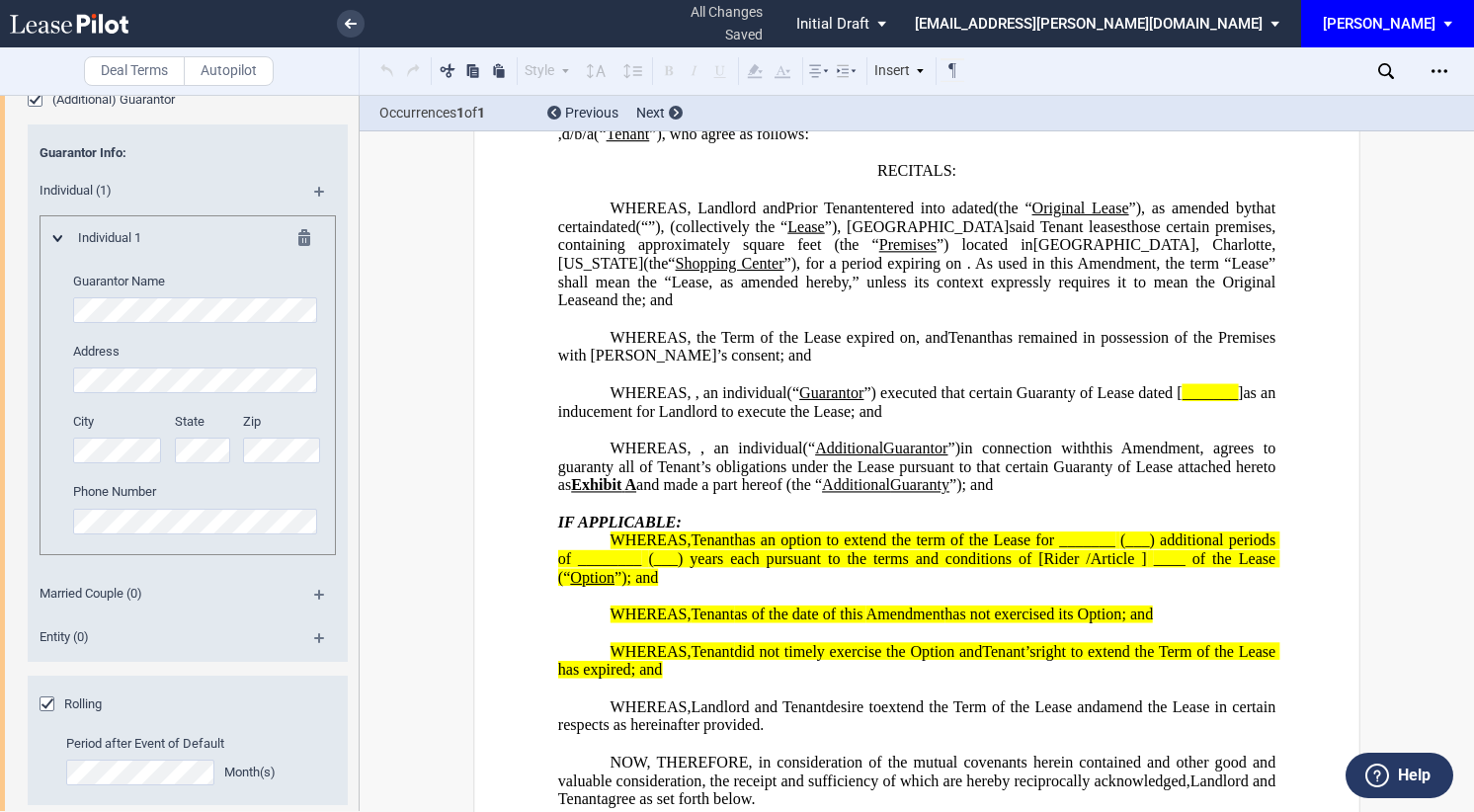 scroll, scrollTop: 2068, scrollLeft: 0, axis: vertical 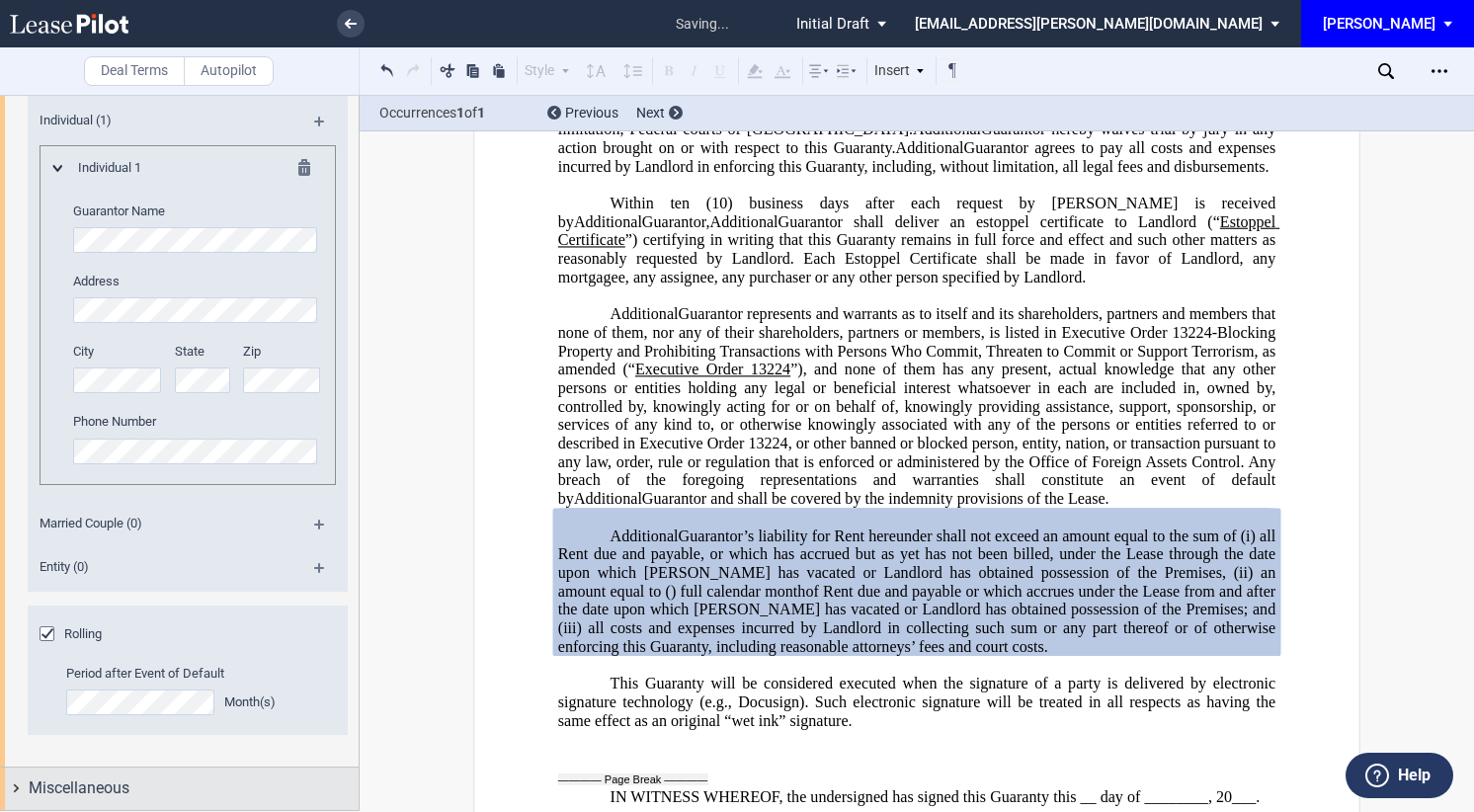 click on "Miscellaneous" at bounding box center (79, 788) 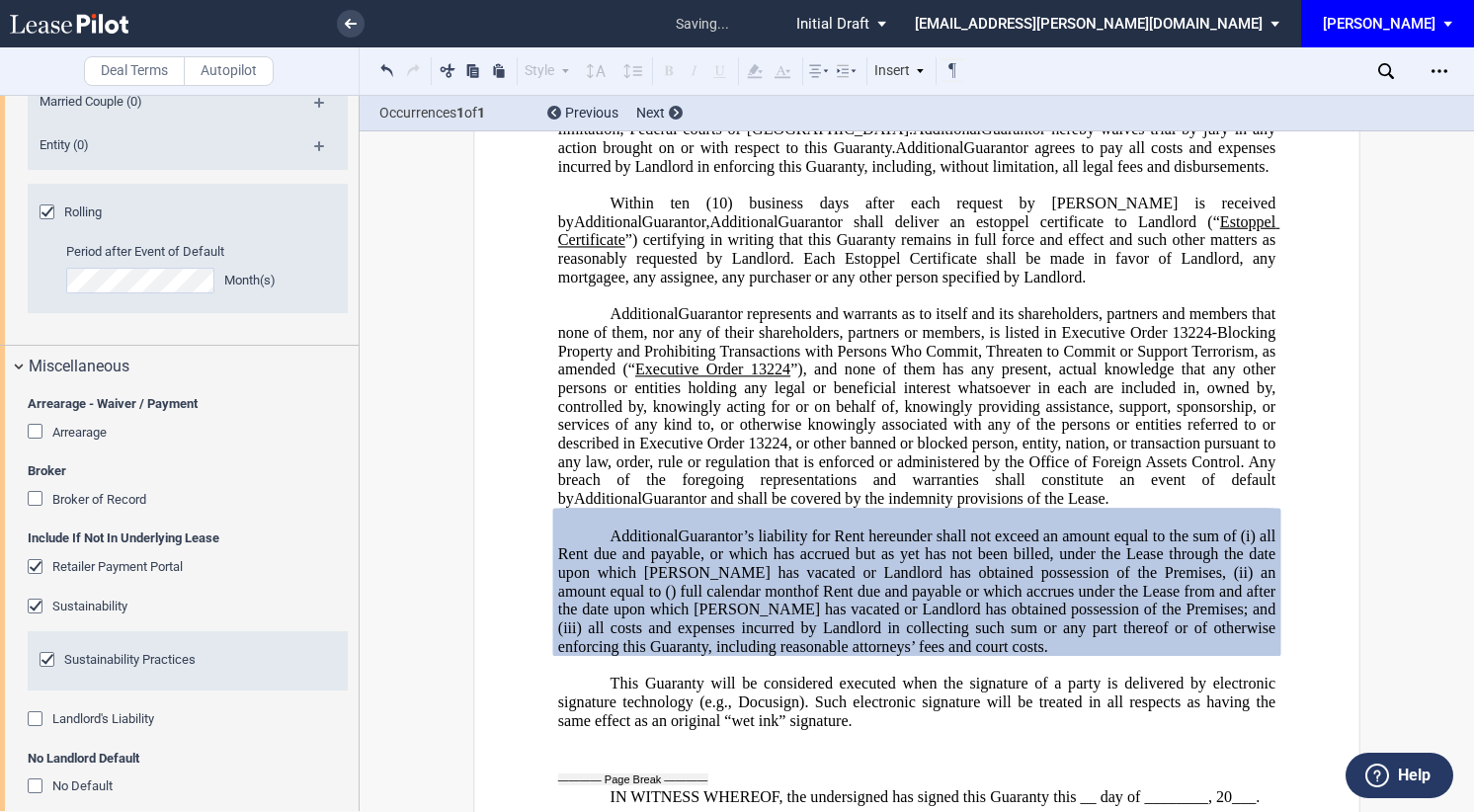 scroll, scrollTop: 4209, scrollLeft: 0, axis: vertical 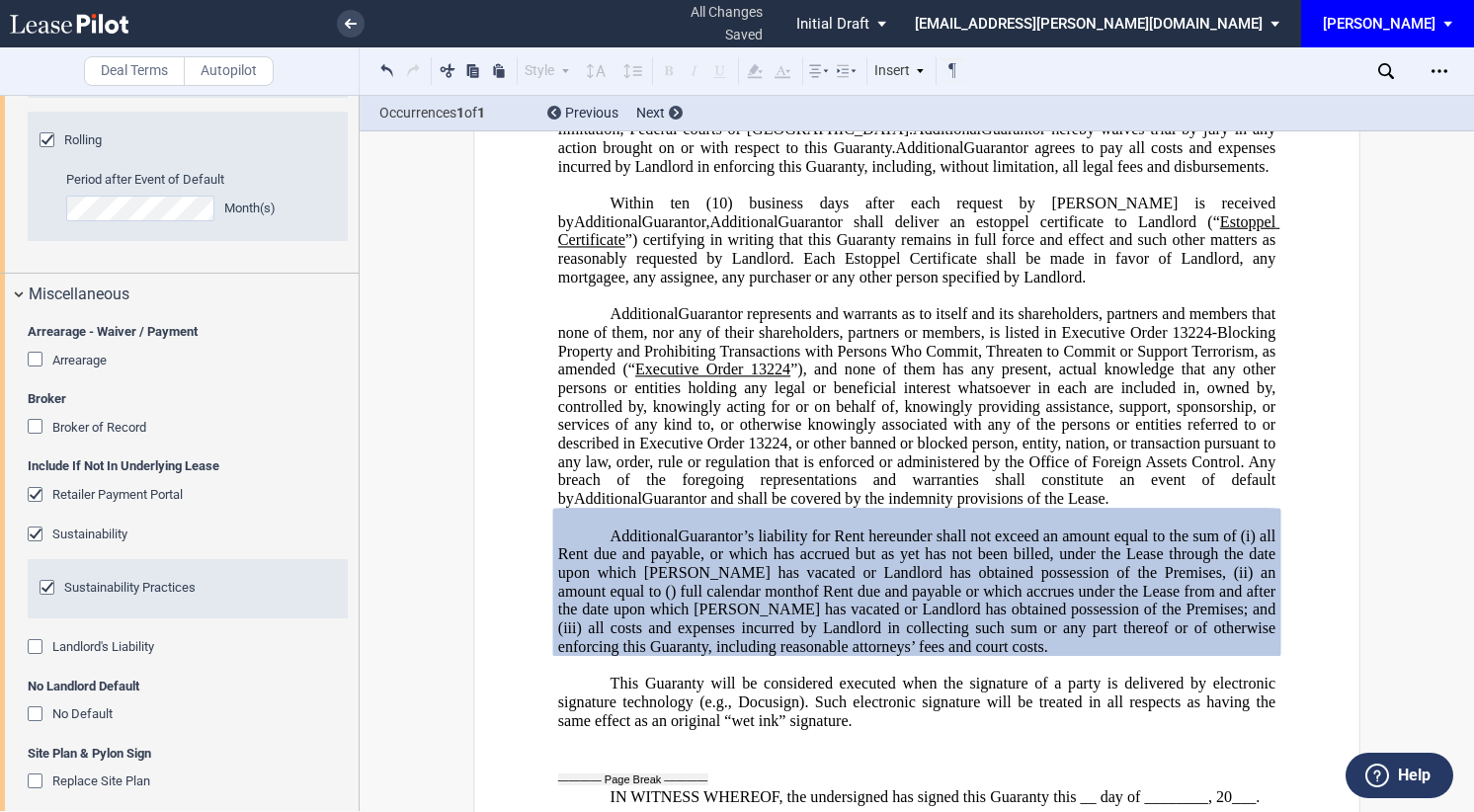 click 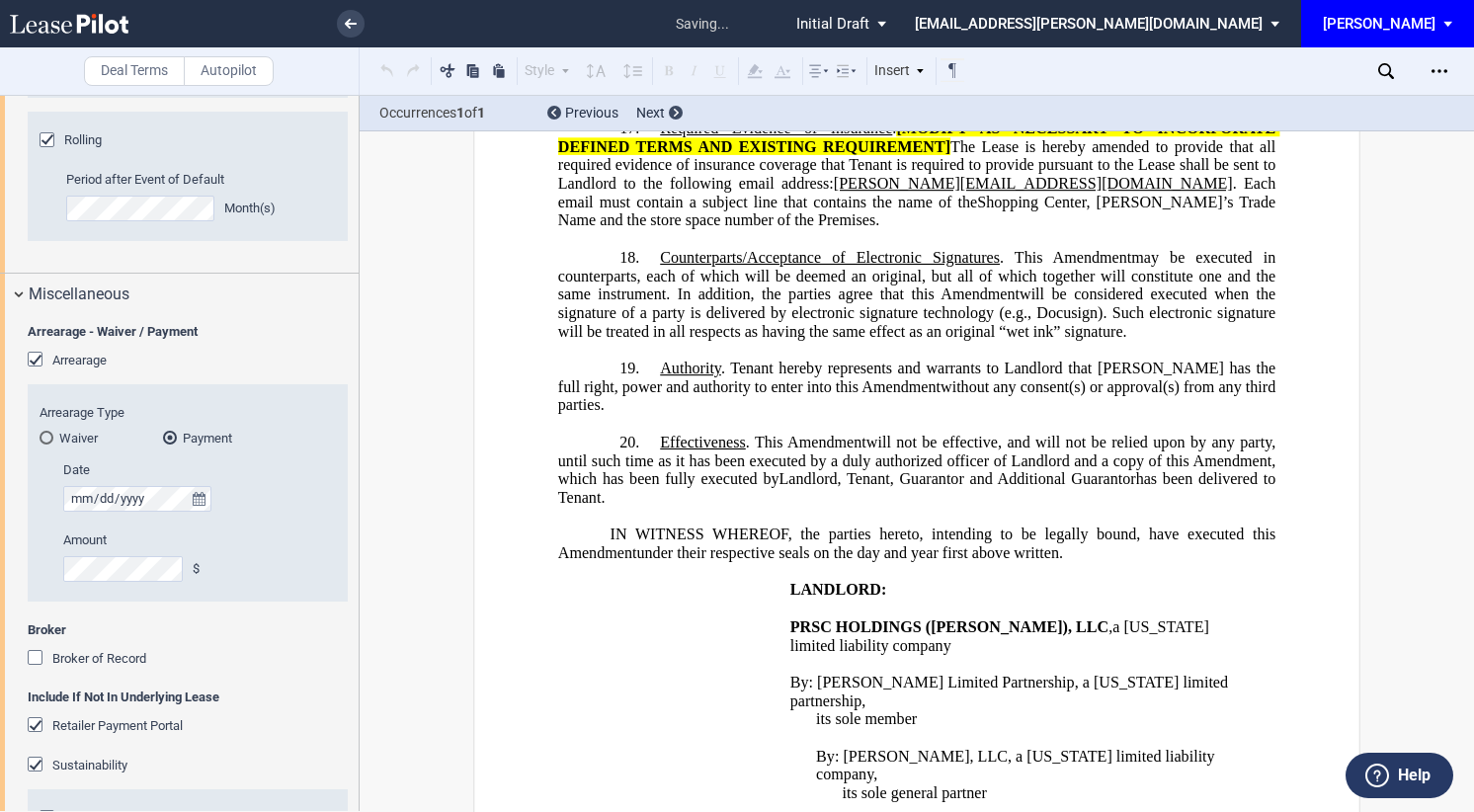 scroll, scrollTop: 4350, scrollLeft: 0, axis: vertical 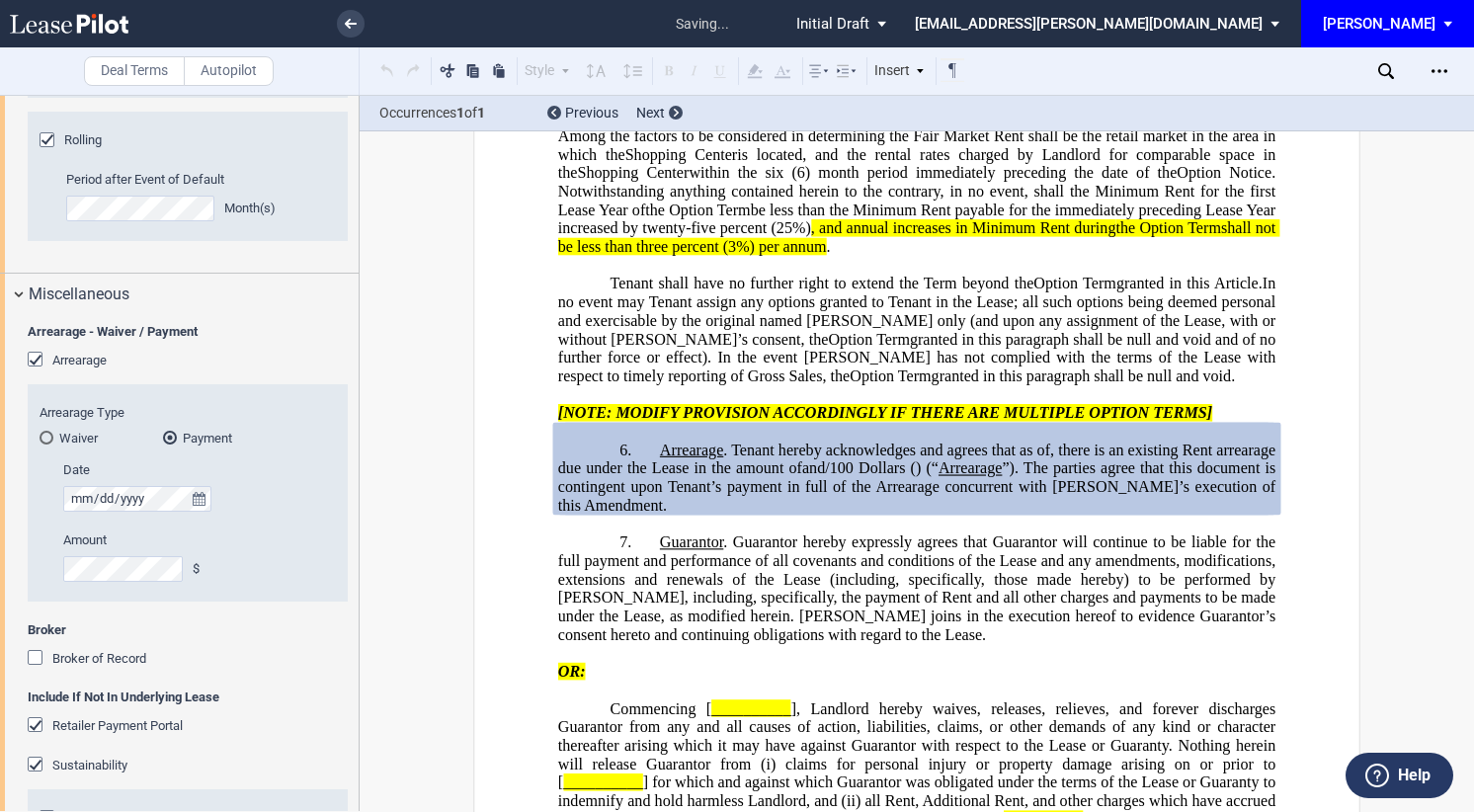 click at bounding box center (38, 660) 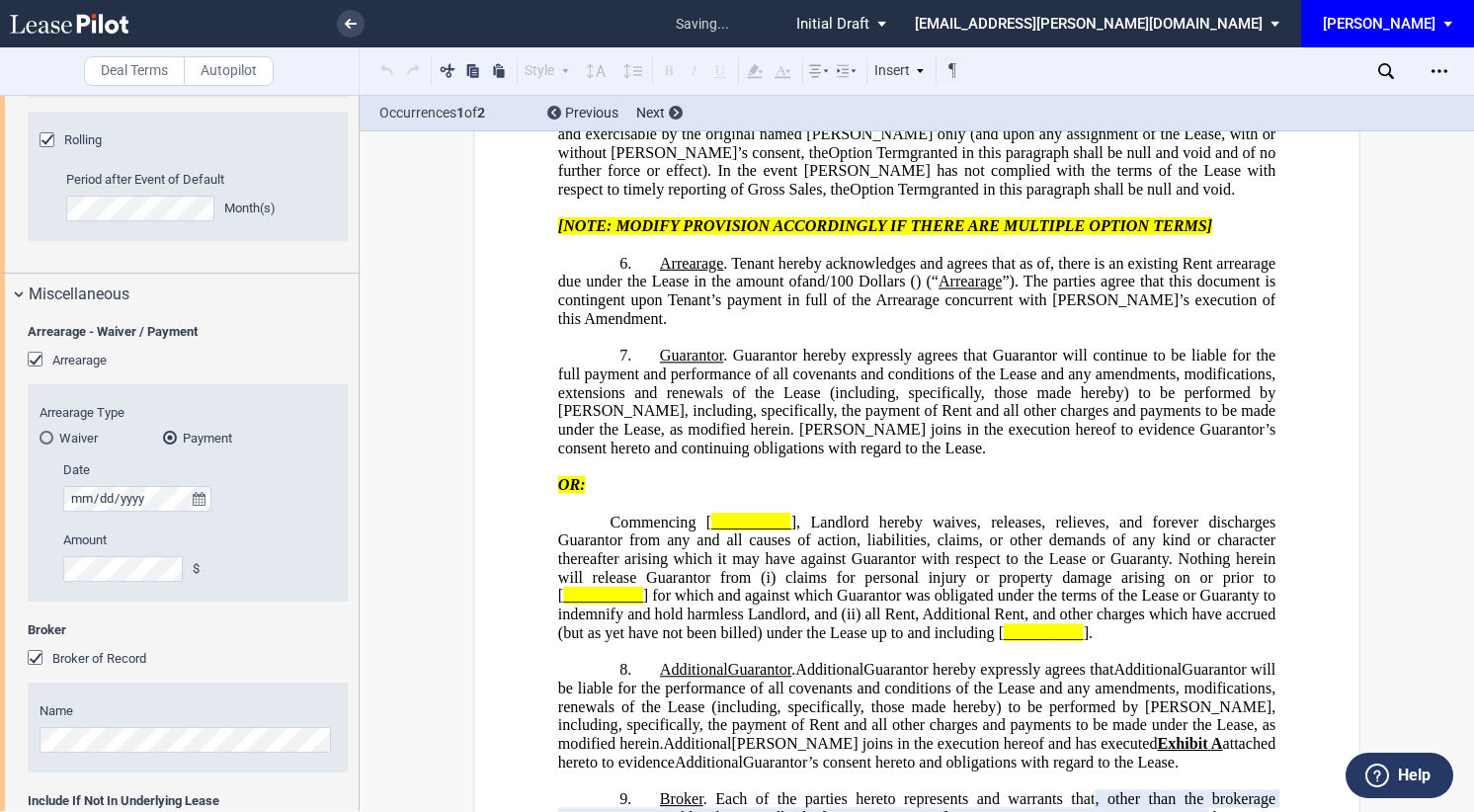 scroll, scrollTop: 4879, scrollLeft: 0, axis: vertical 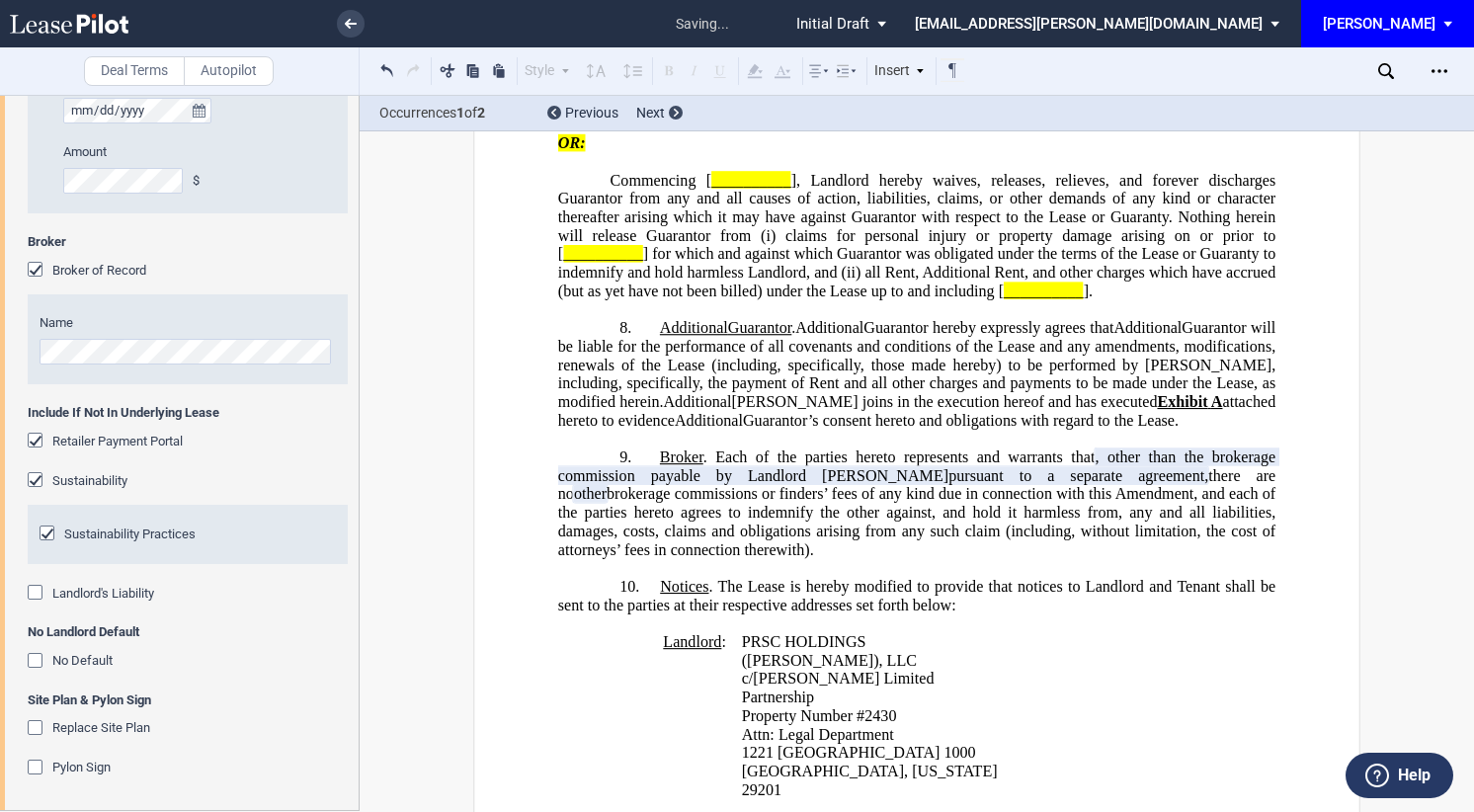click at bounding box center (38, 595) 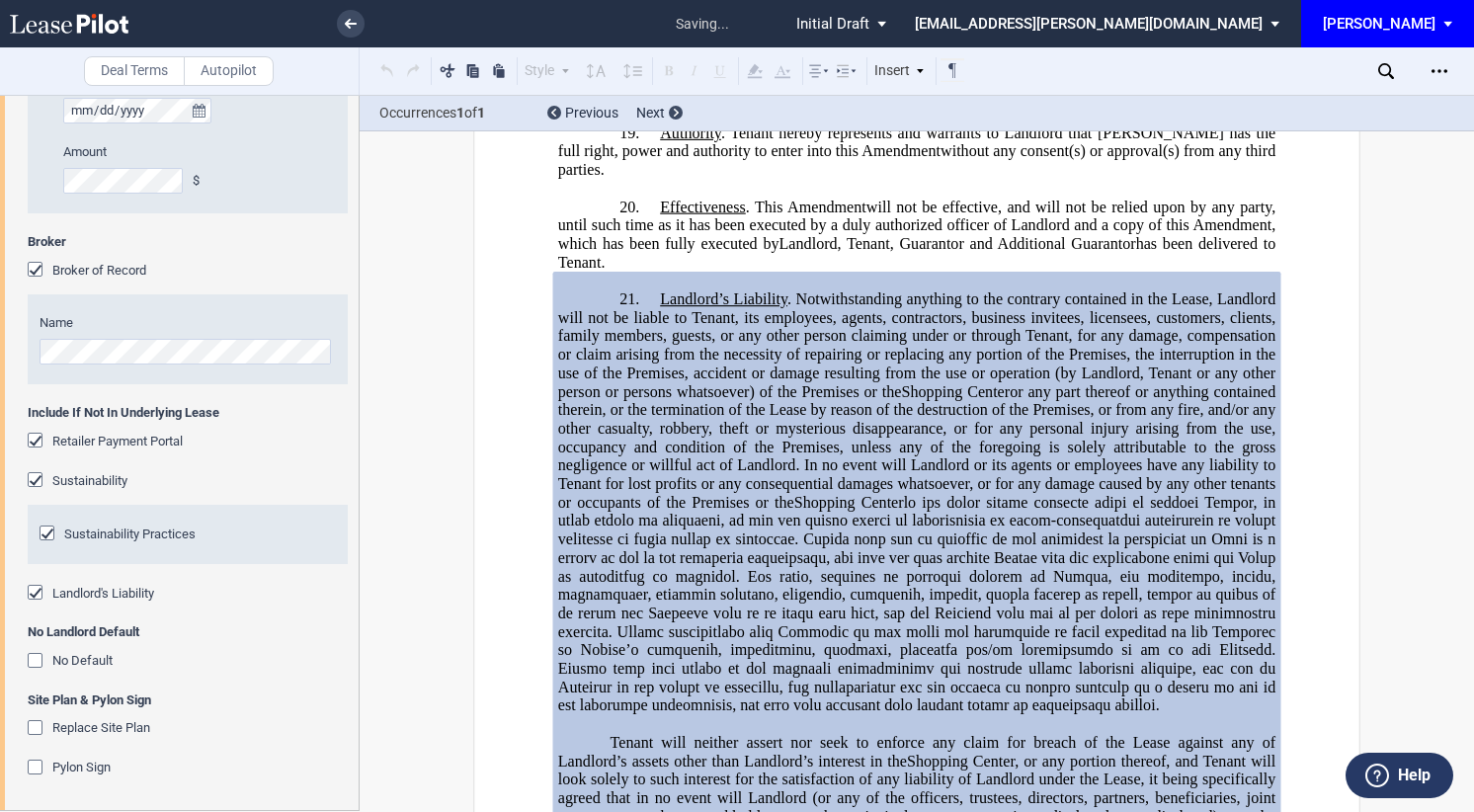 click 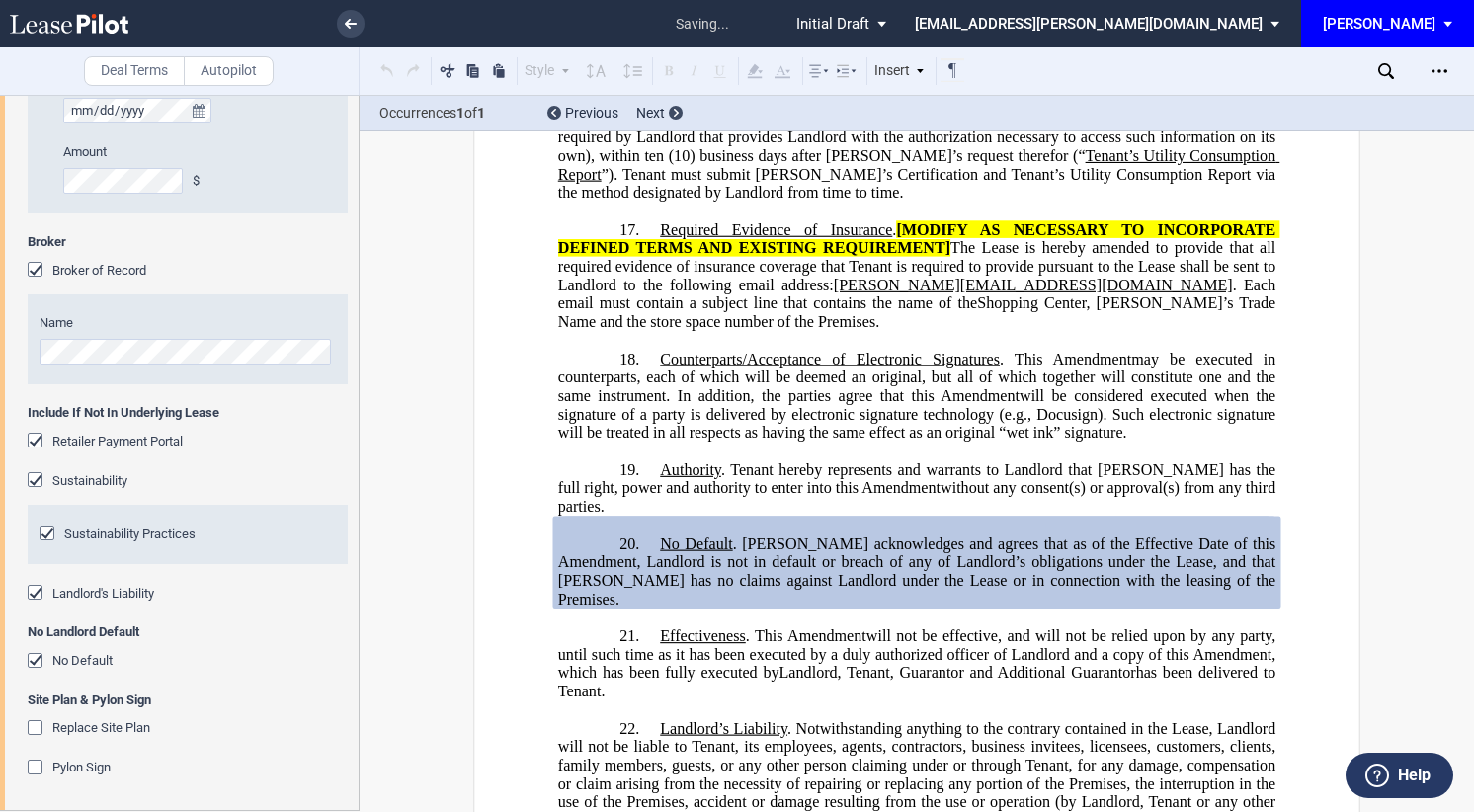 scroll, scrollTop: 6671, scrollLeft: 0, axis: vertical 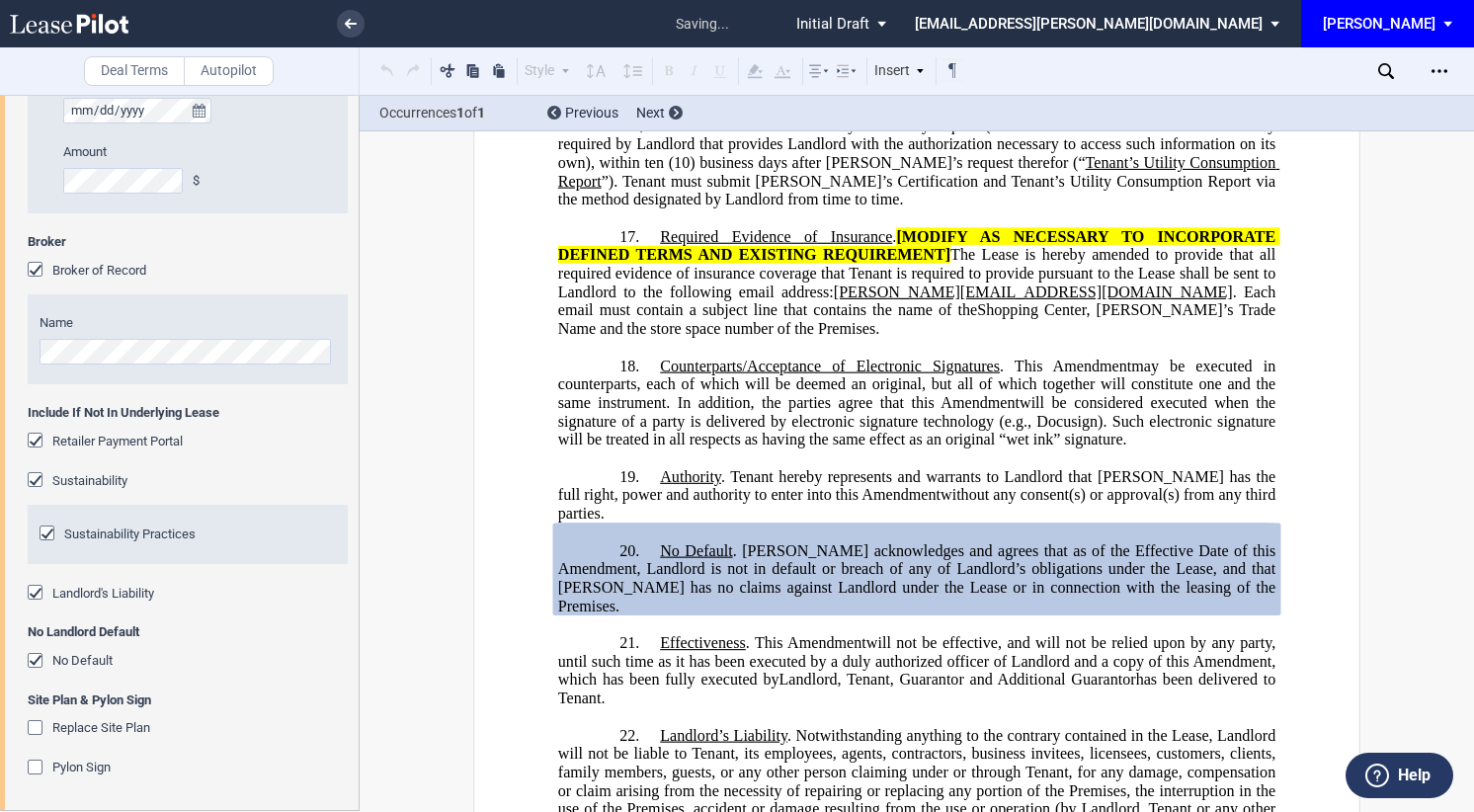 click at bounding box center (38, 730) 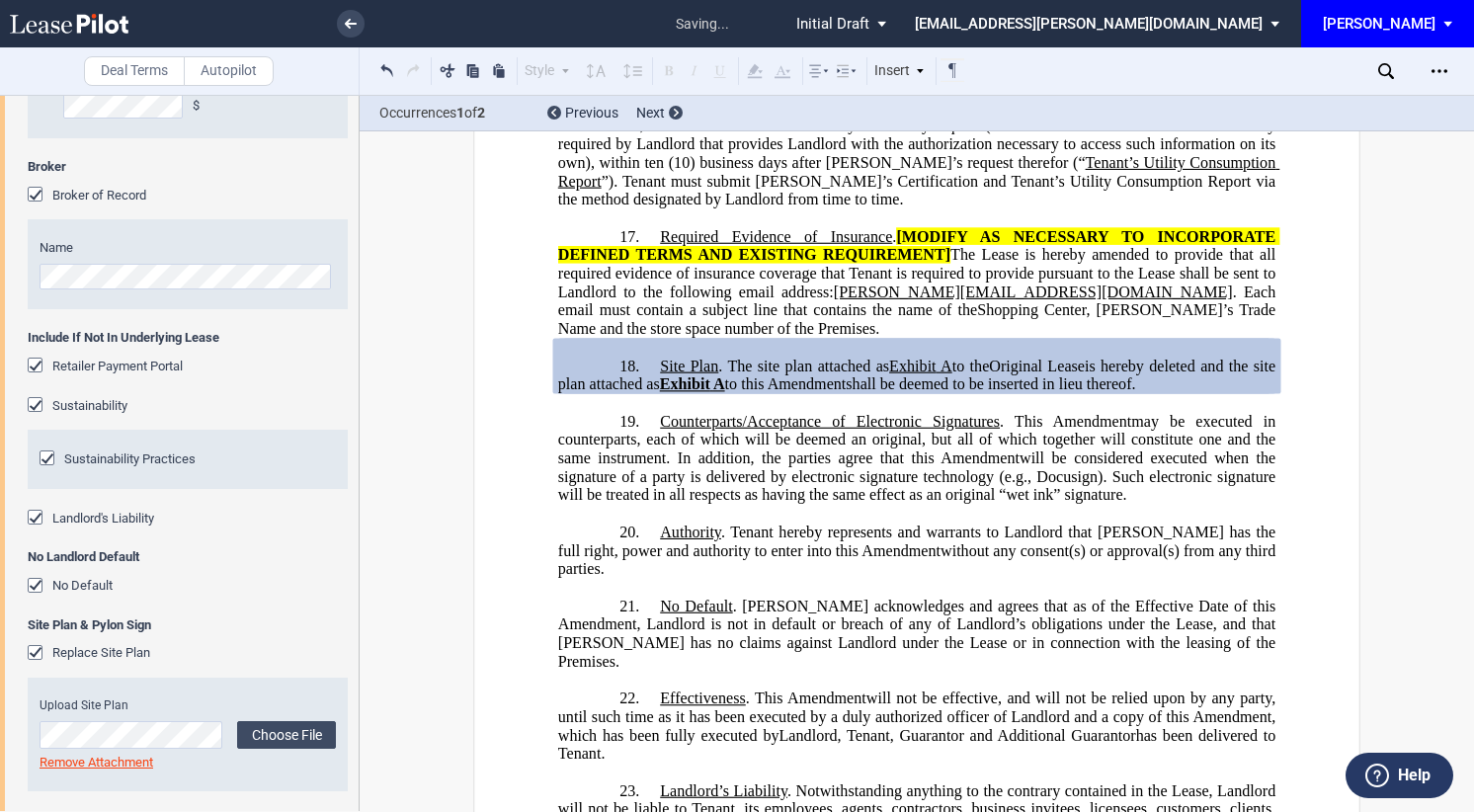 scroll, scrollTop: 4725, scrollLeft: 0, axis: vertical 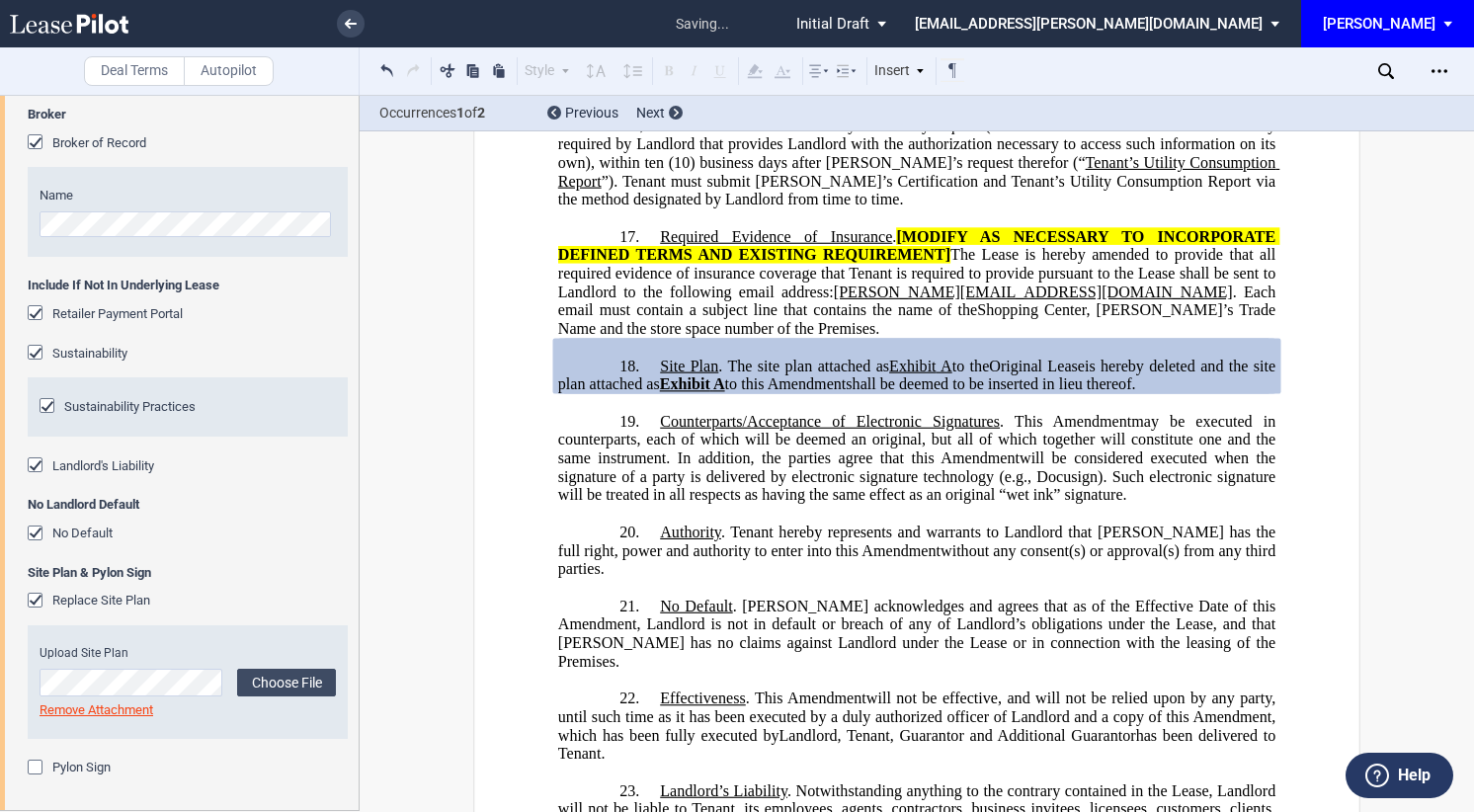 click at bounding box center [38, 770] 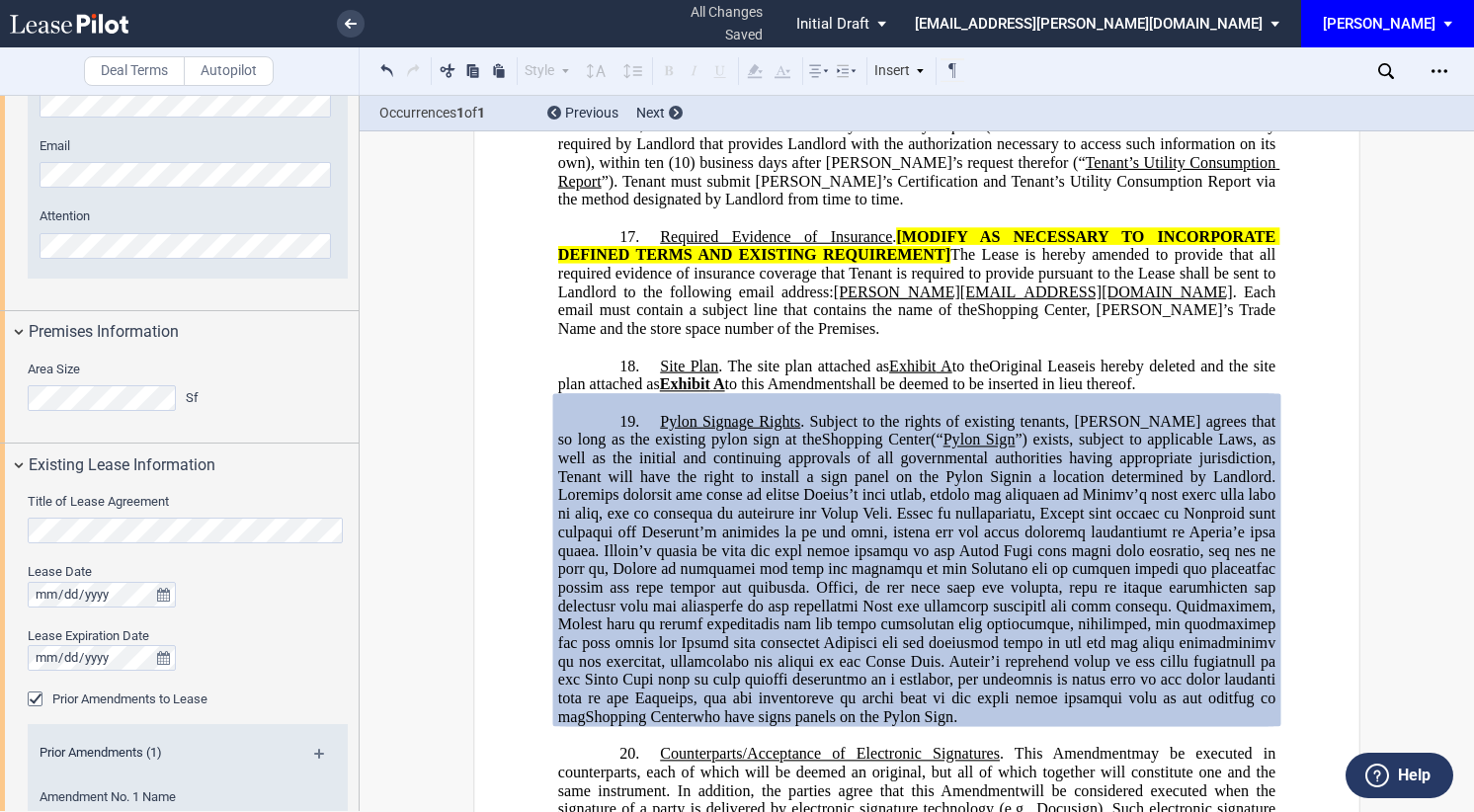 scroll, scrollTop: 675, scrollLeft: 0, axis: vertical 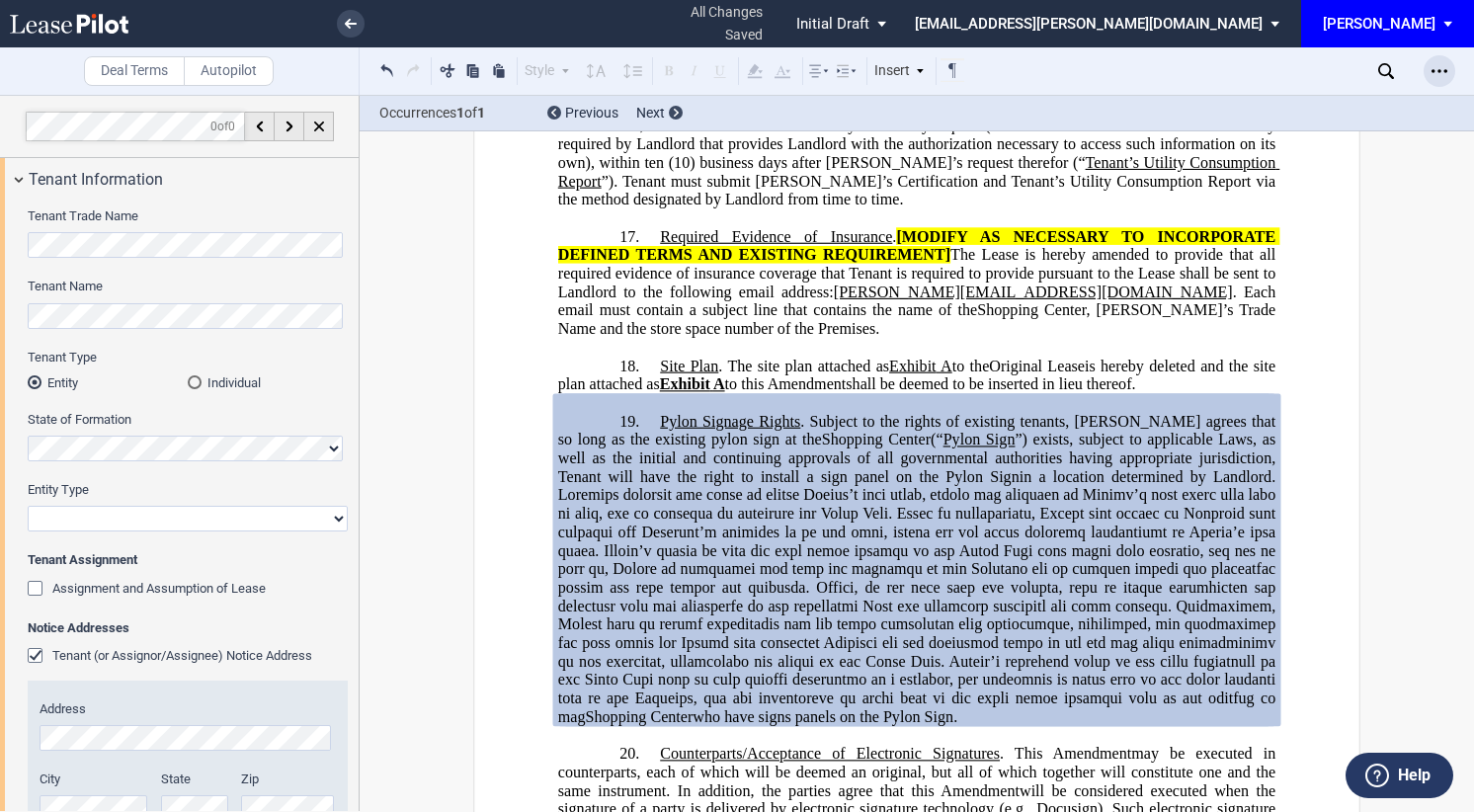 click 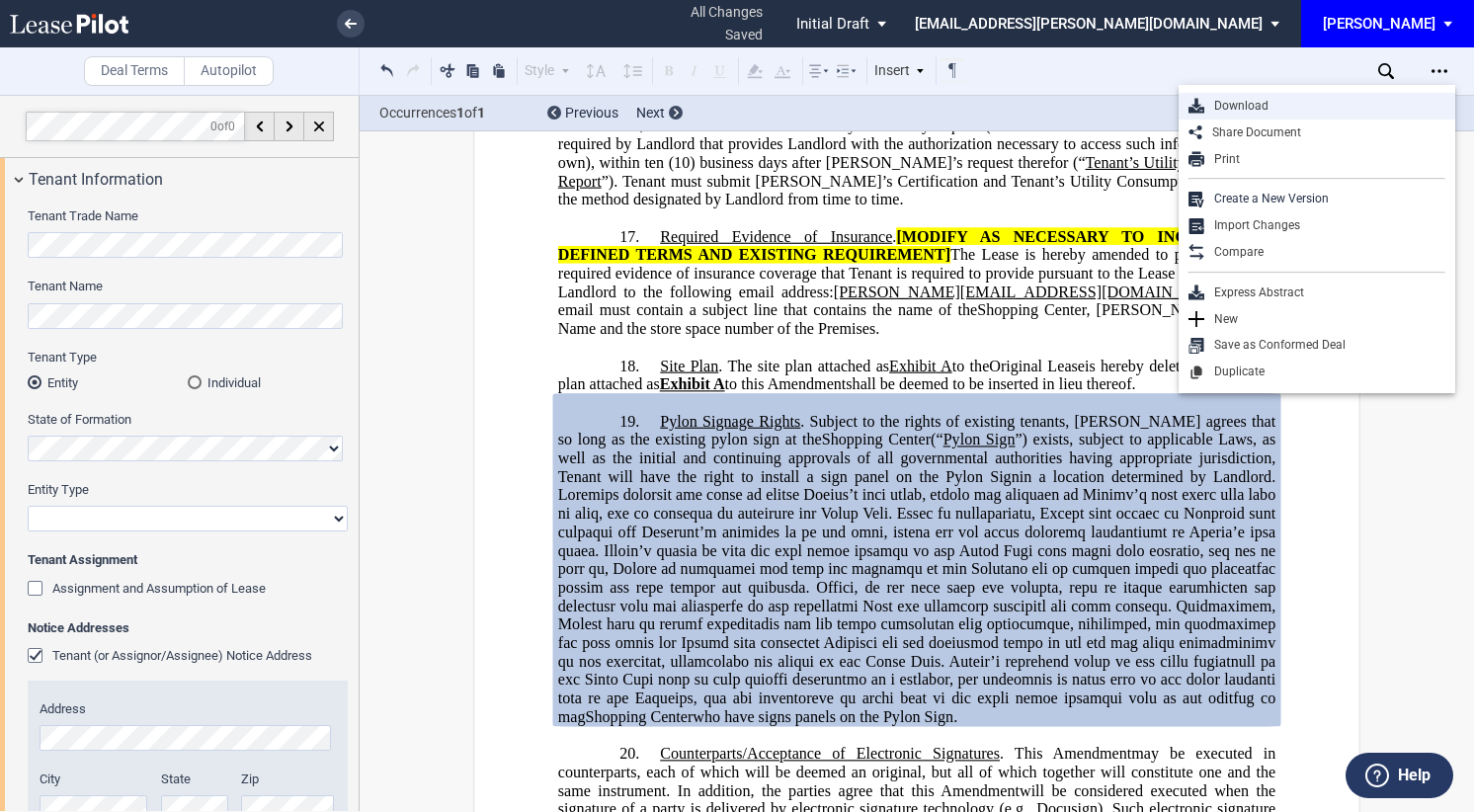 click on "Download" at bounding box center (1325, 106) 